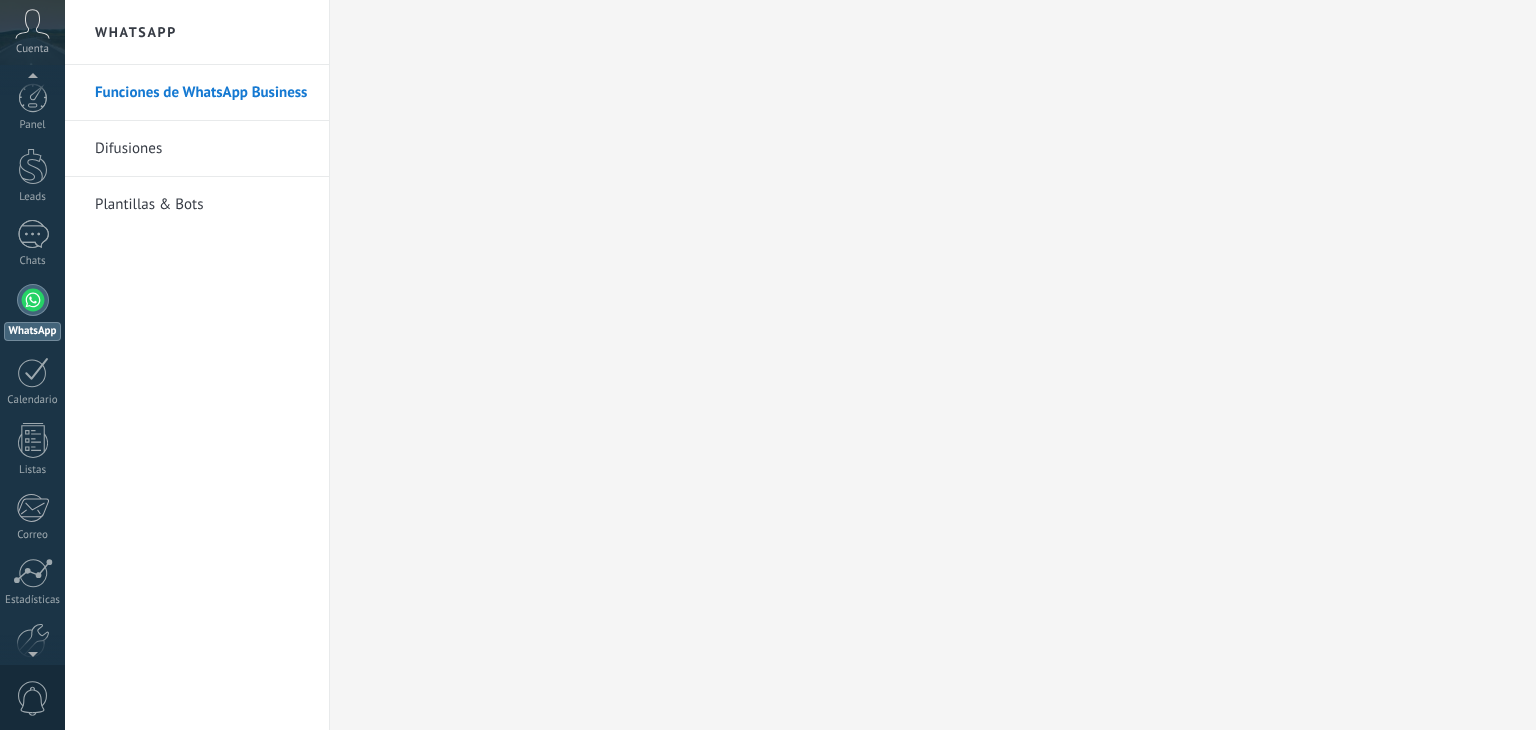 click at bounding box center [32, 650] 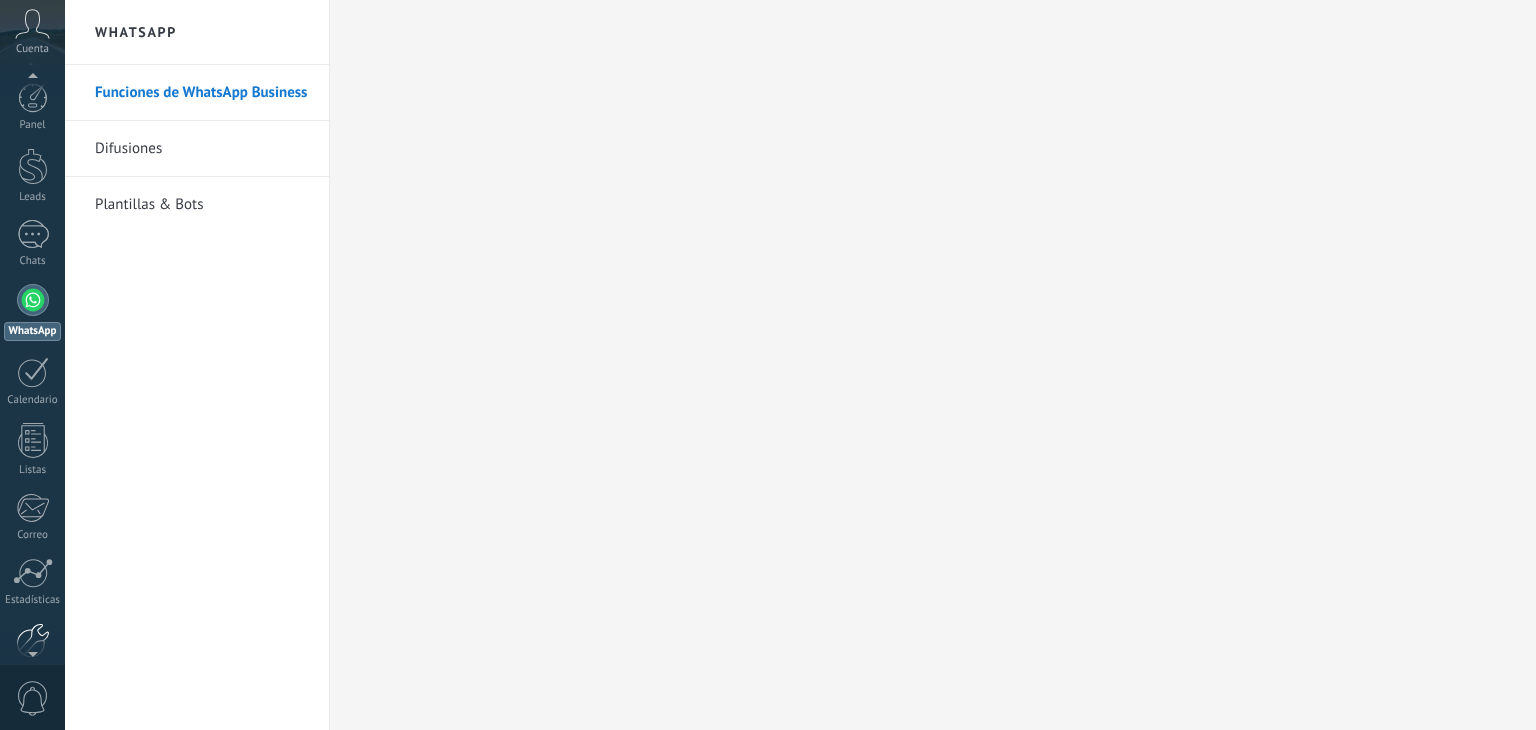 scroll, scrollTop: 0, scrollLeft: 0, axis: both 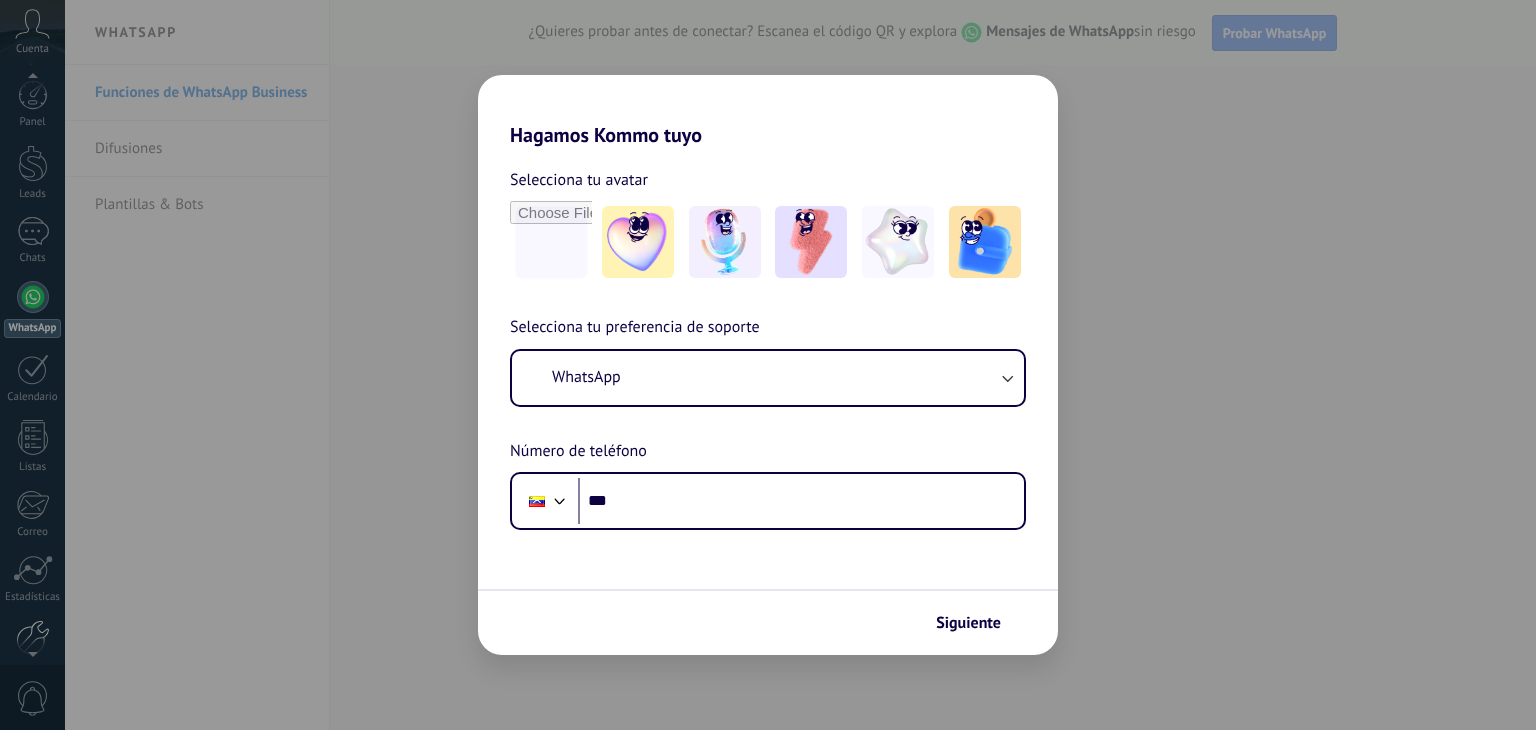 click on "Hagamos Kommo tuyo Selecciona tu avatar Selecciona tu preferencia de soporte WhatsApp Número de teléfono Phone *** Siguiente" at bounding box center [768, 365] 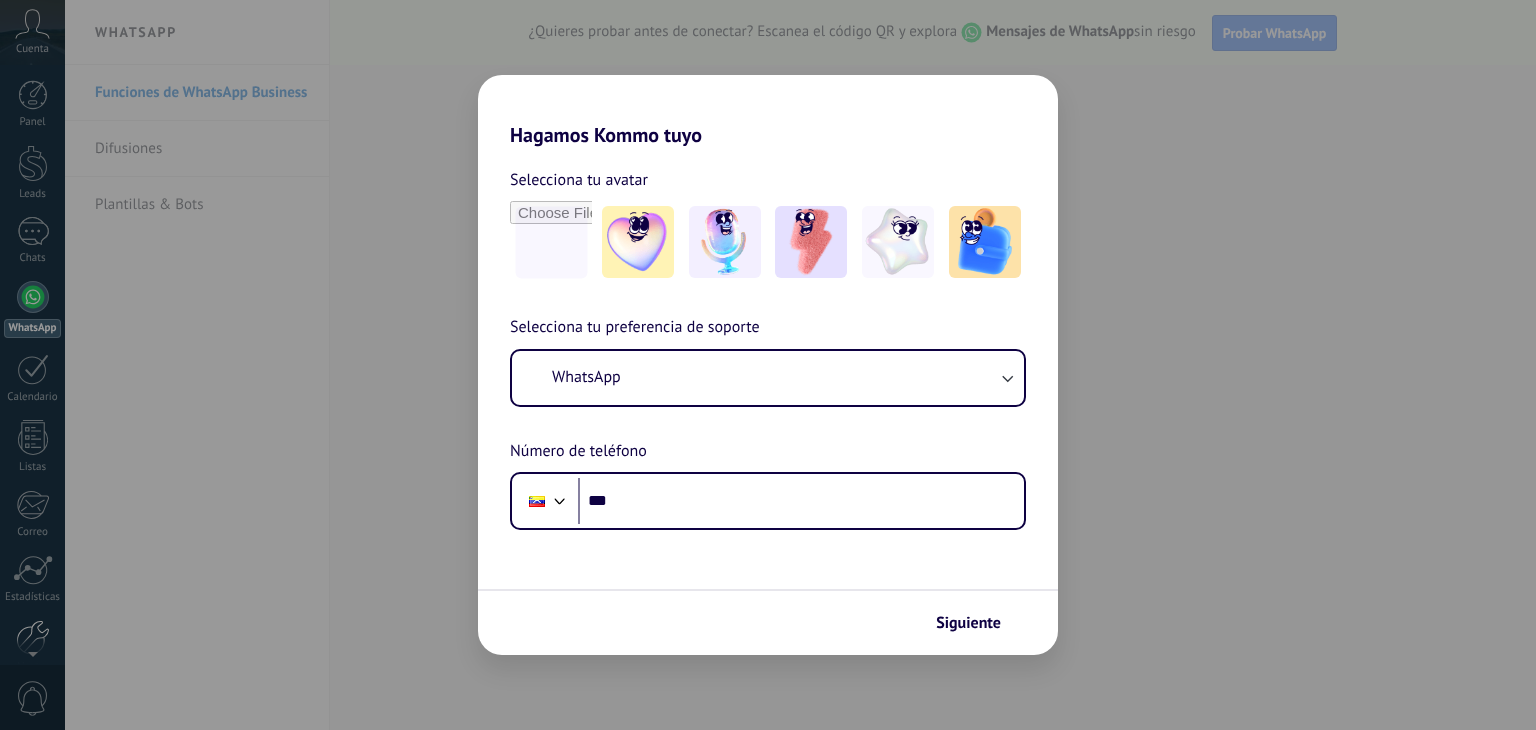 scroll, scrollTop: 0, scrollLeft: 0, axis: both 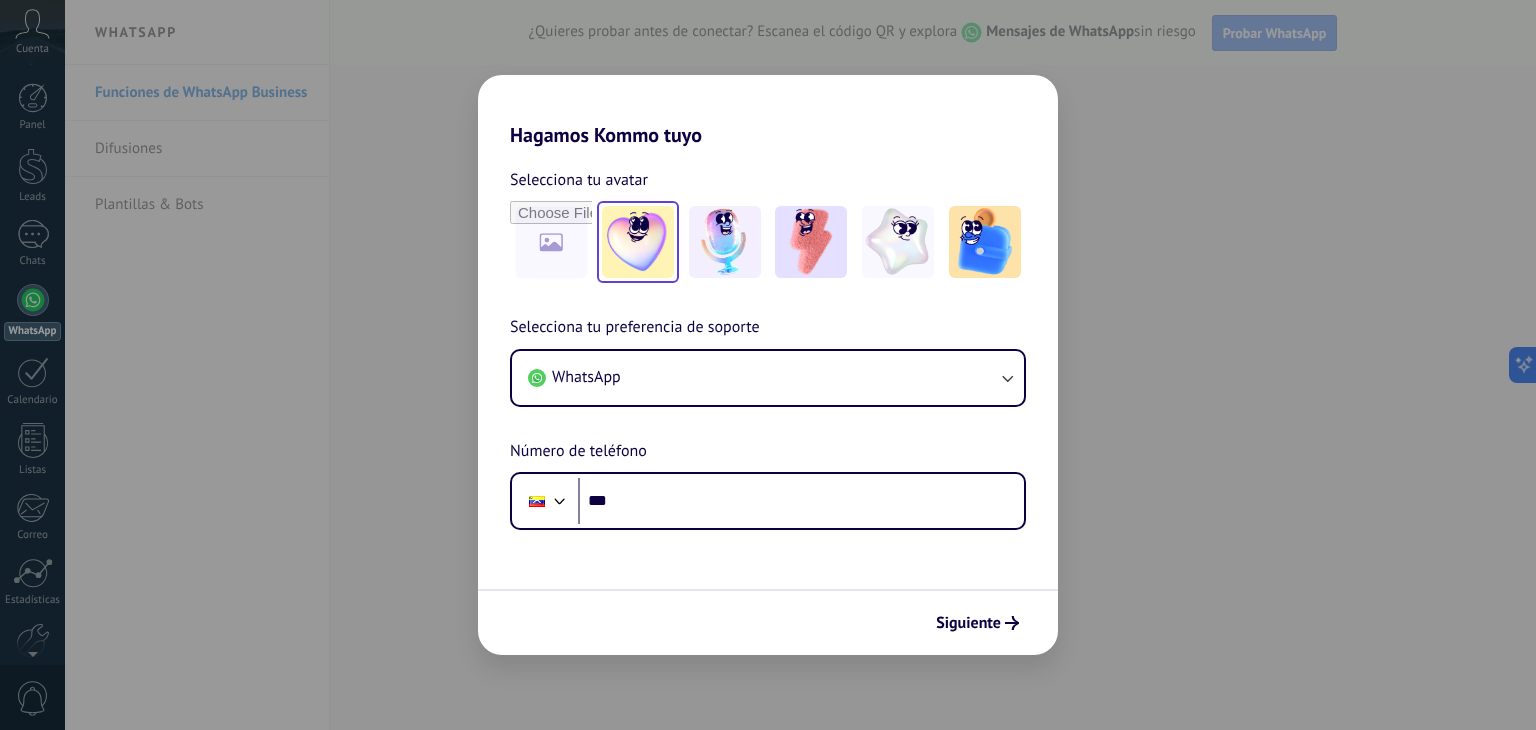click at bounding box center (638, 242) 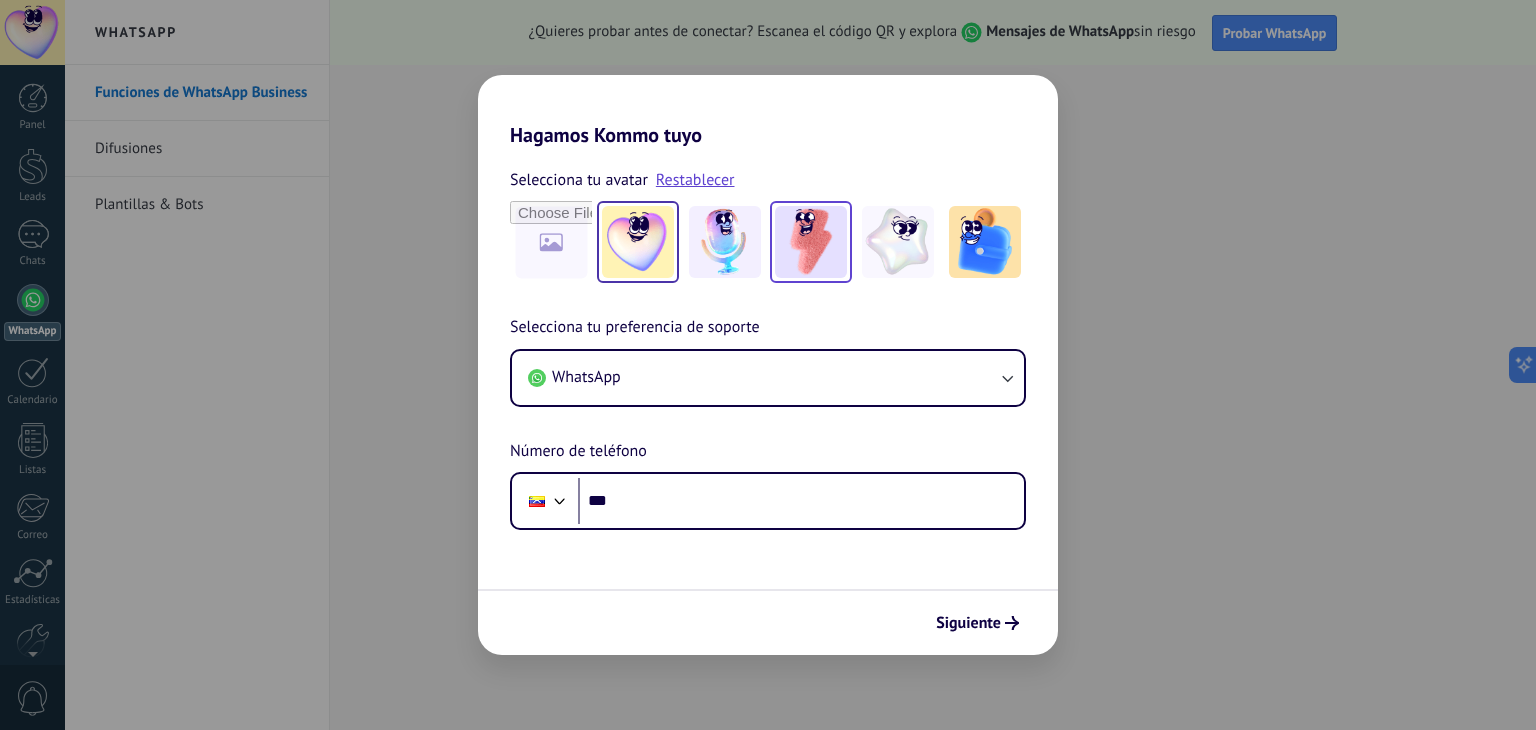 click at bounding box center [638, 242] 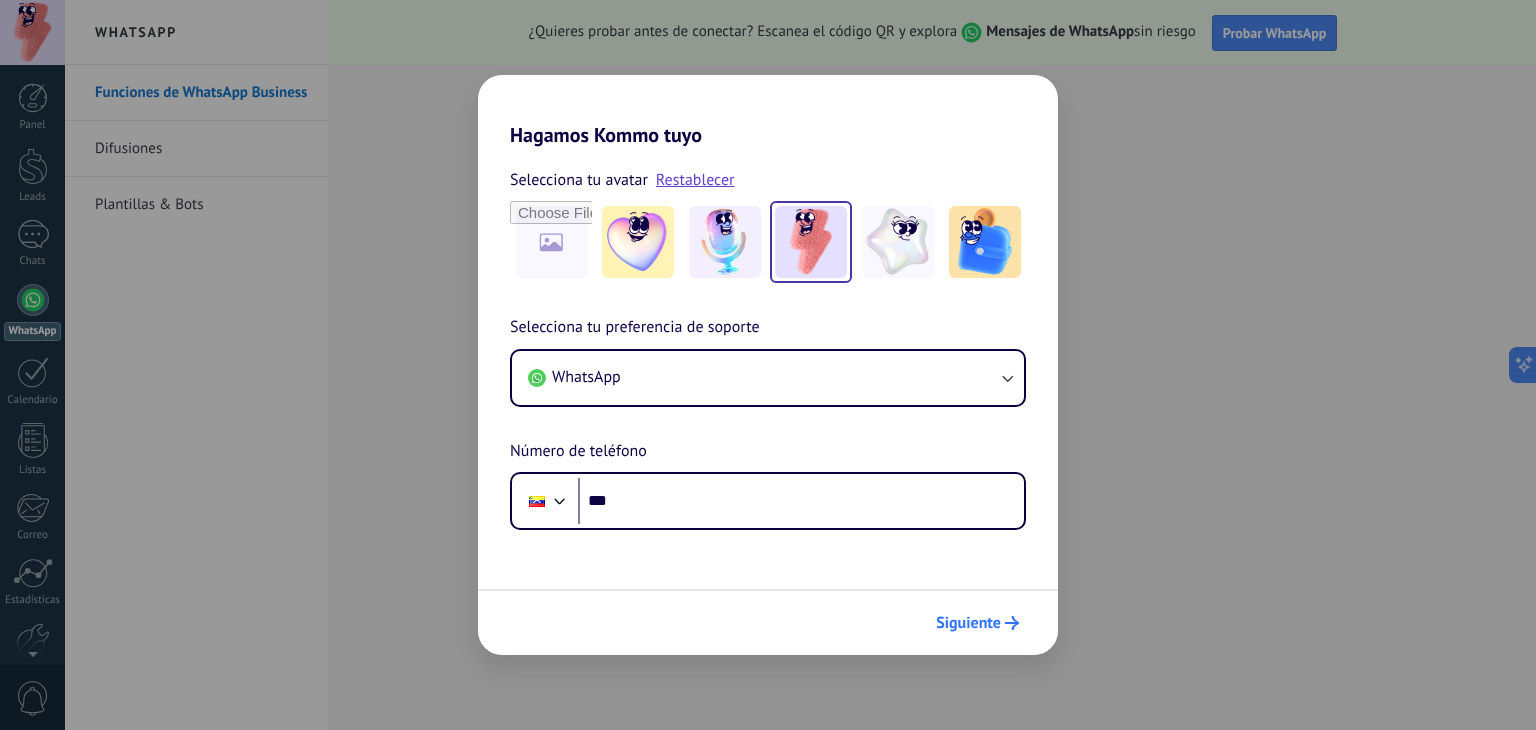 click on "Siguiente" at bounding box center (977, 623) 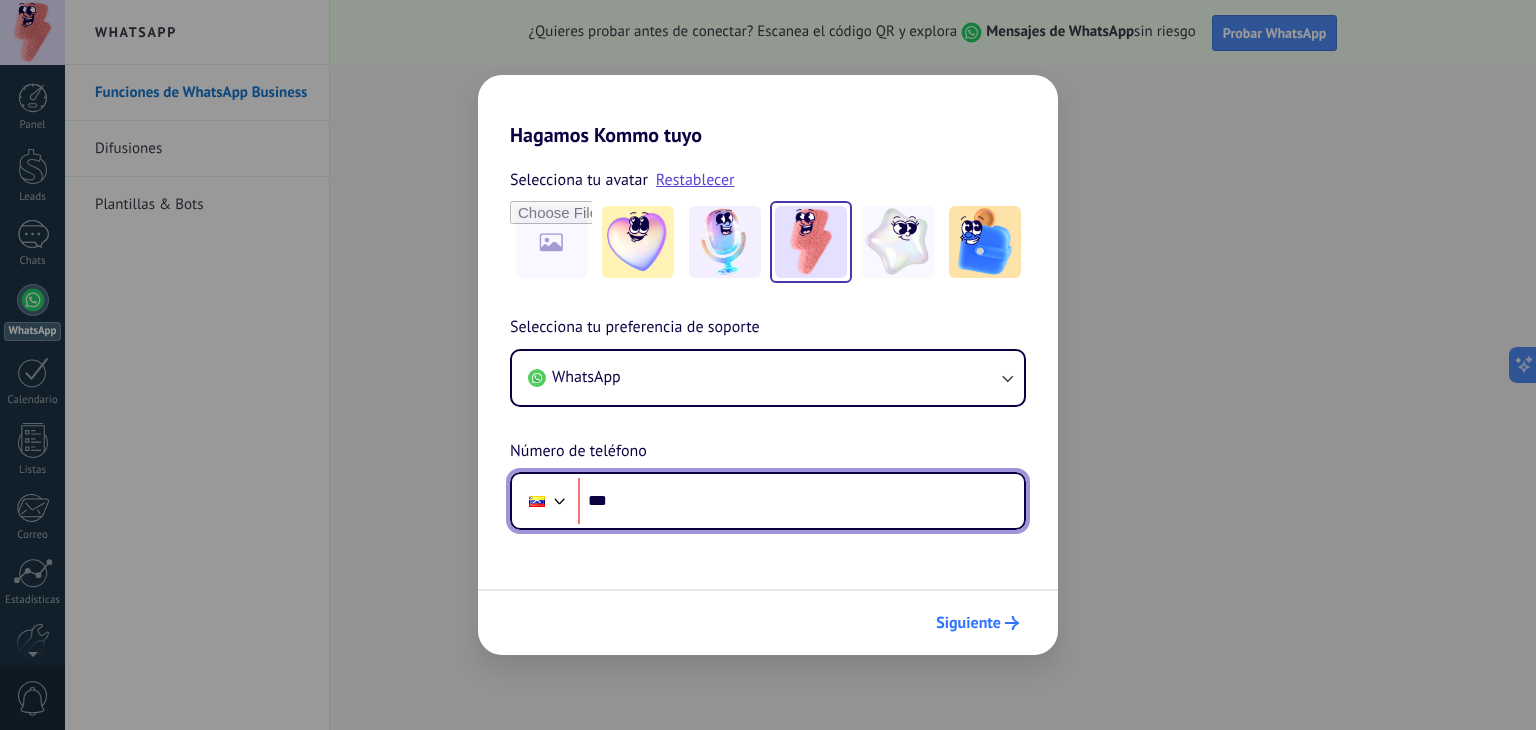 scroll, scrollTop: 0, scrollLeft: 0, axis: both 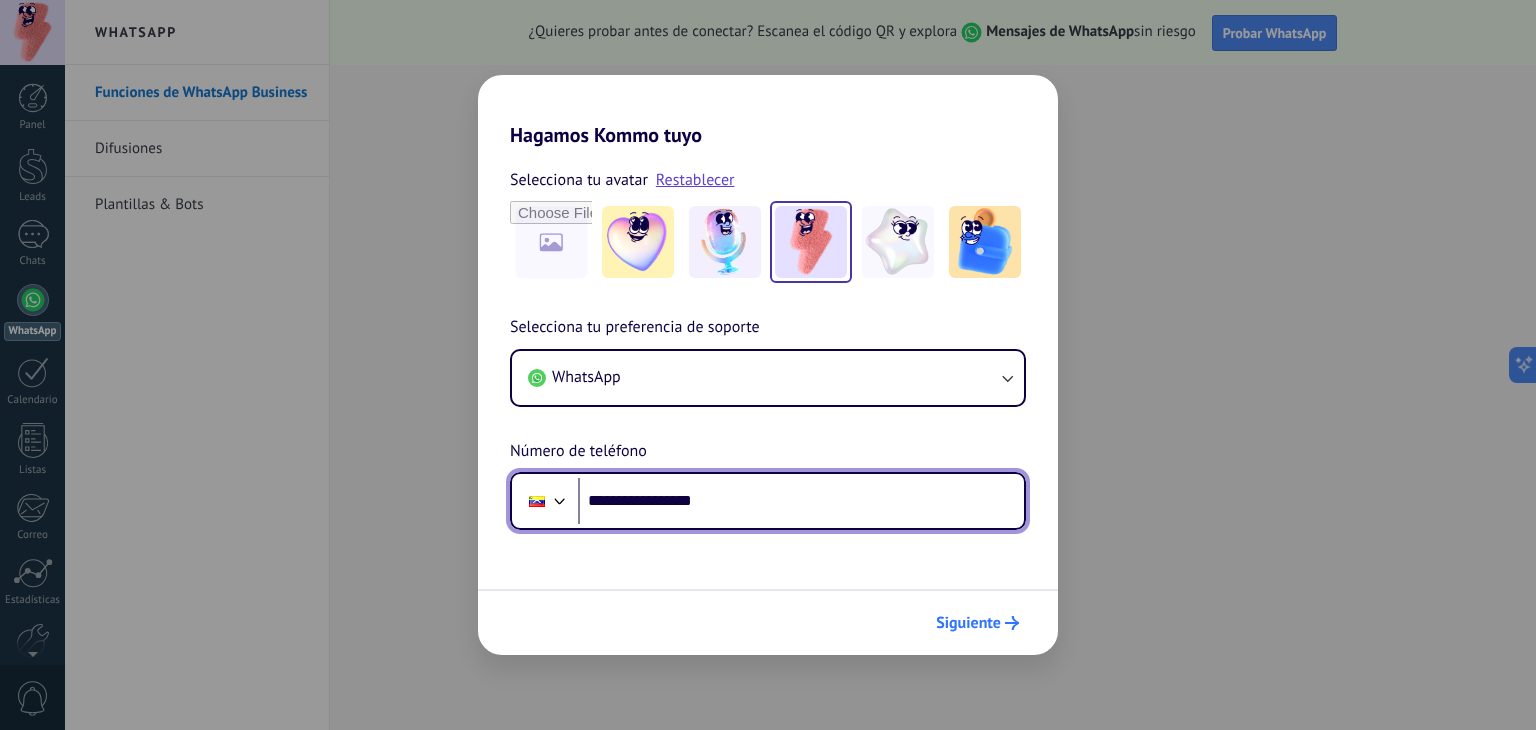 type on "**********" 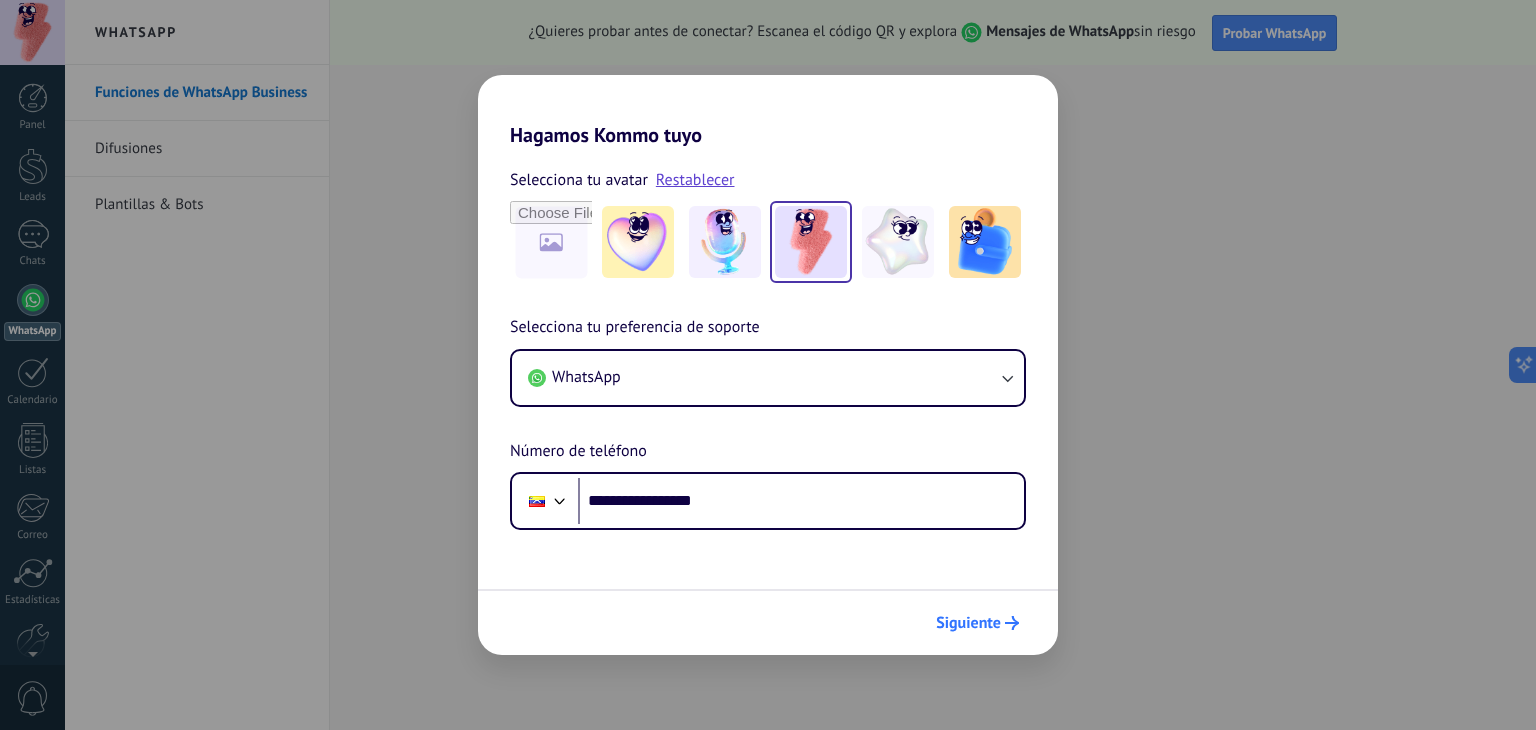 click on "Siguiente" at bounding box center [968, 623] 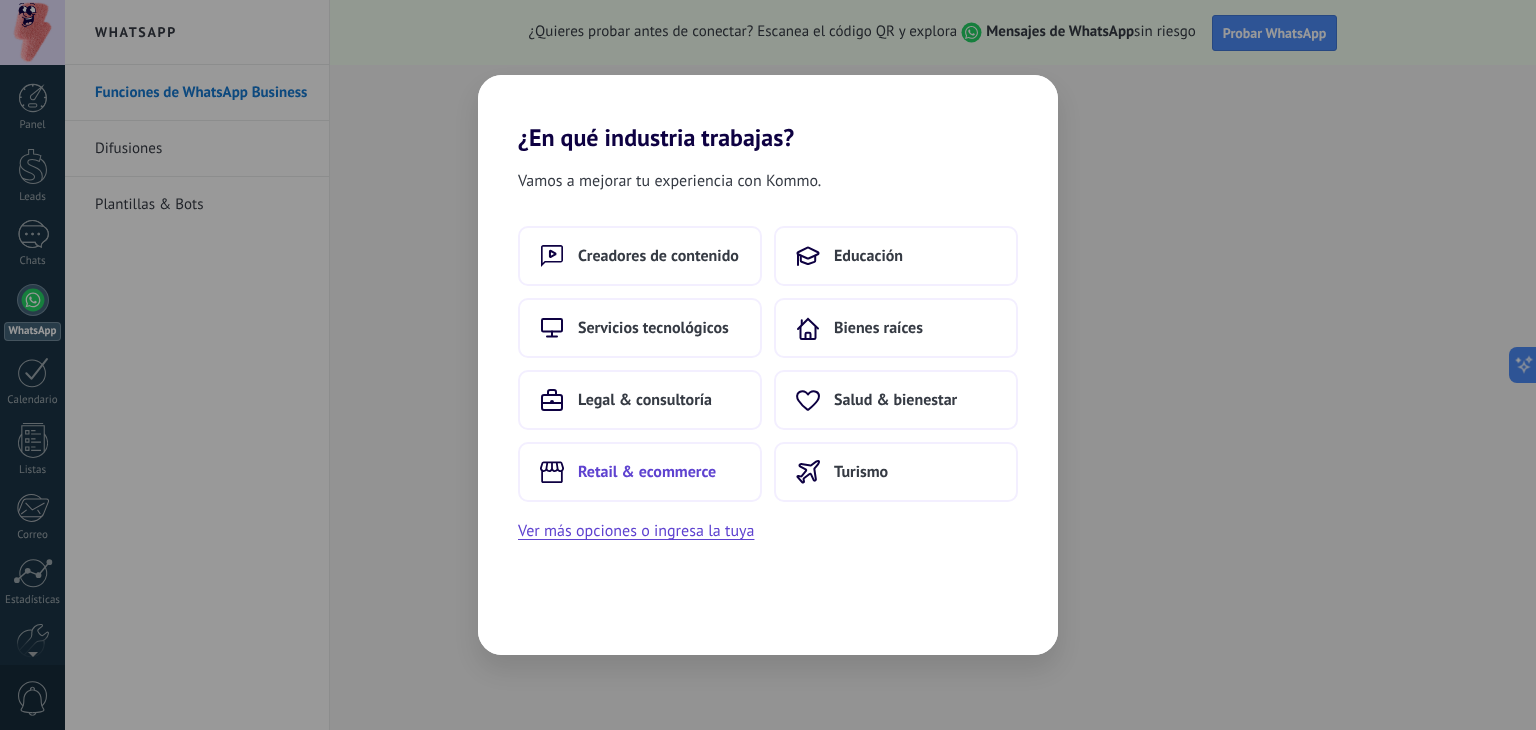 click on "Retail & ecommerce" at bounding box center [658, 256] 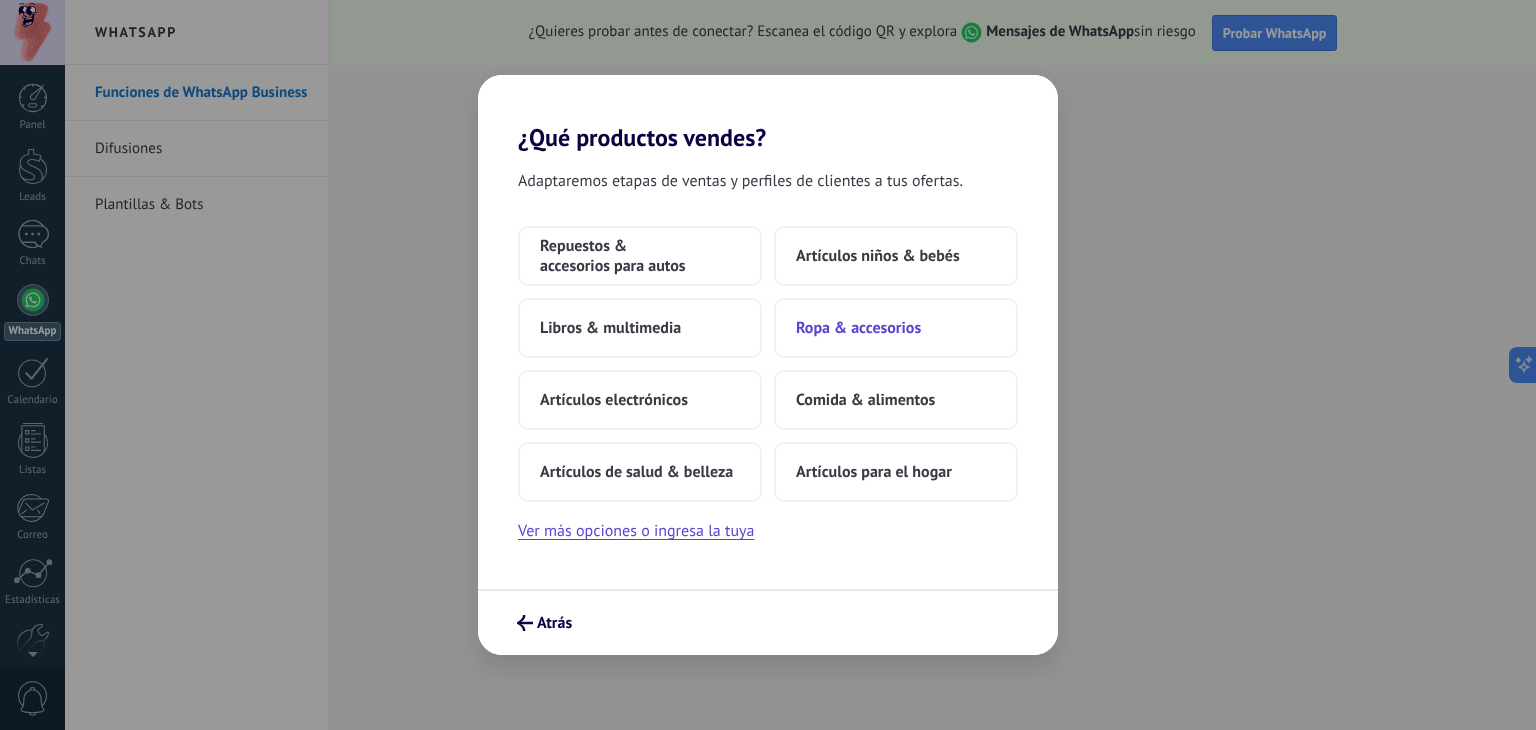 click on "Ropa & accesorios" at bounding box center [640, 256] 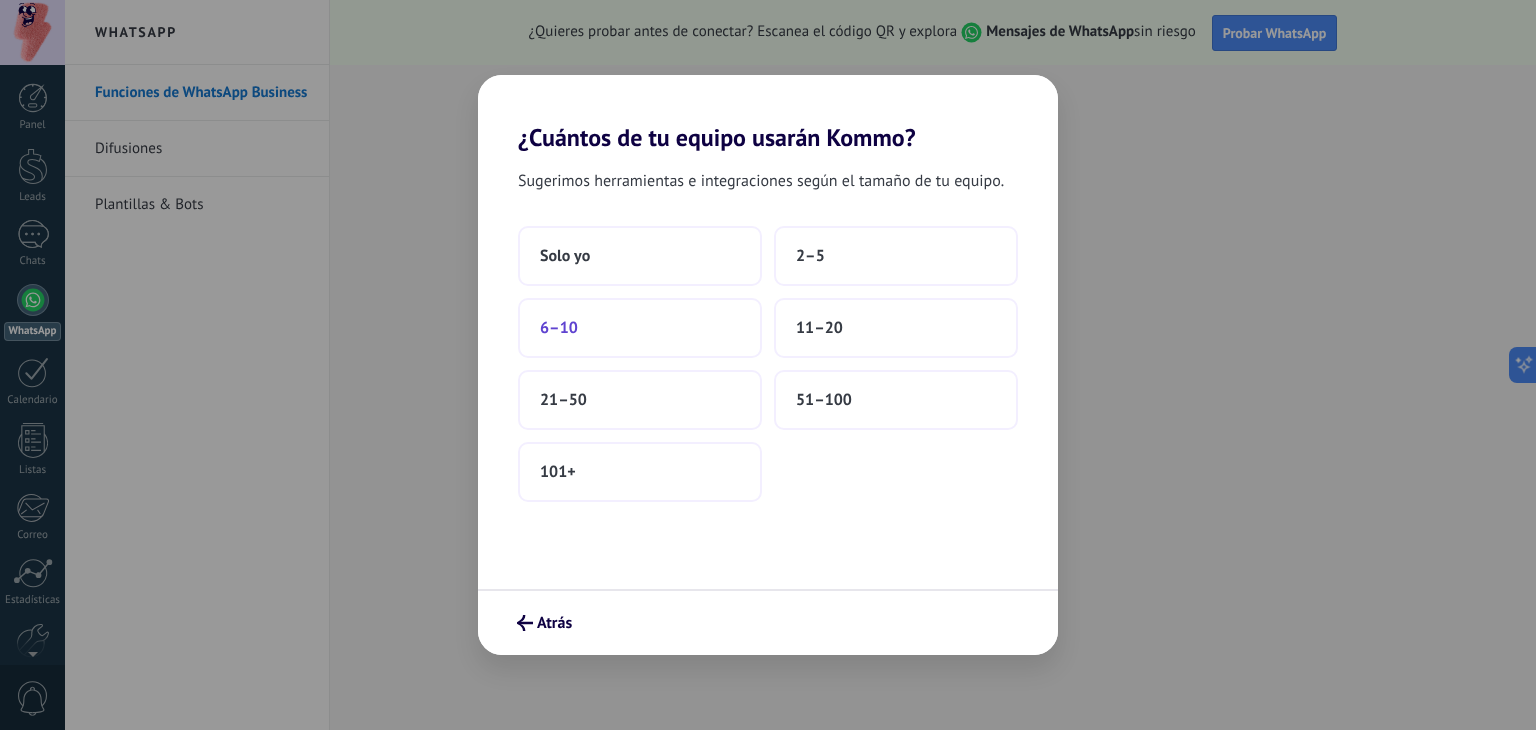 click on "6–10" at bounding box center (640, 328) 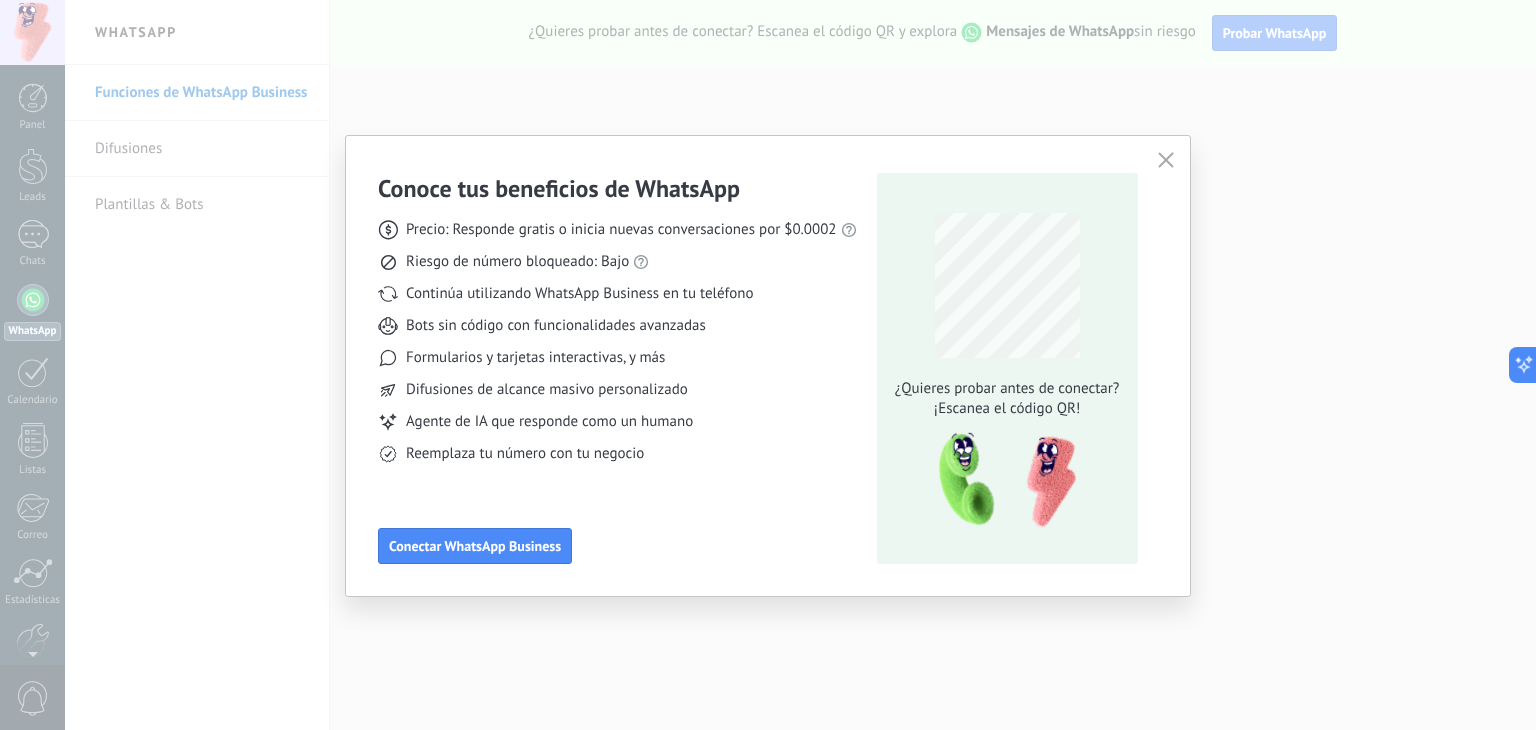 click at bounding box center (1166, 160) 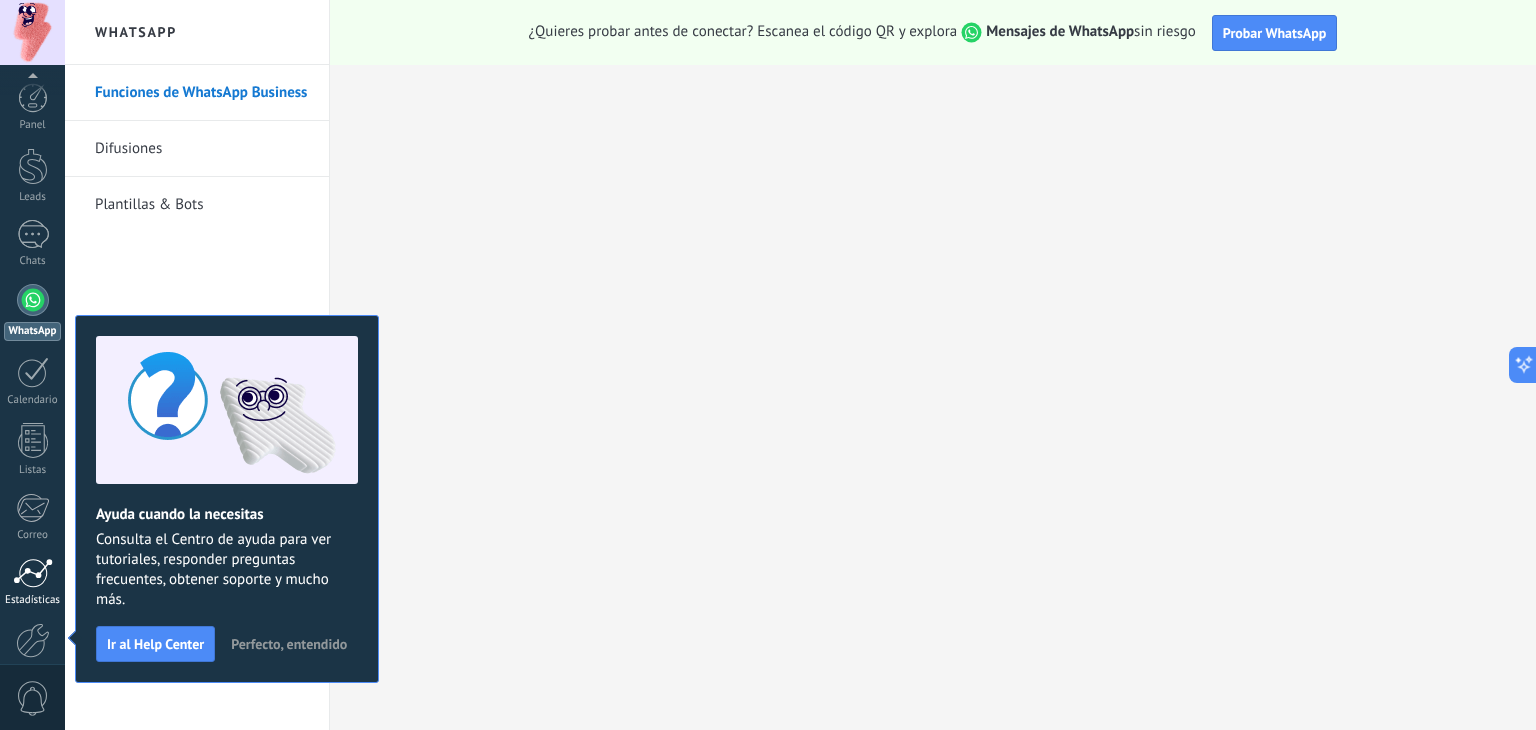 scroll, scrollTop: 100, scrollLeft: 0, axis: vertical 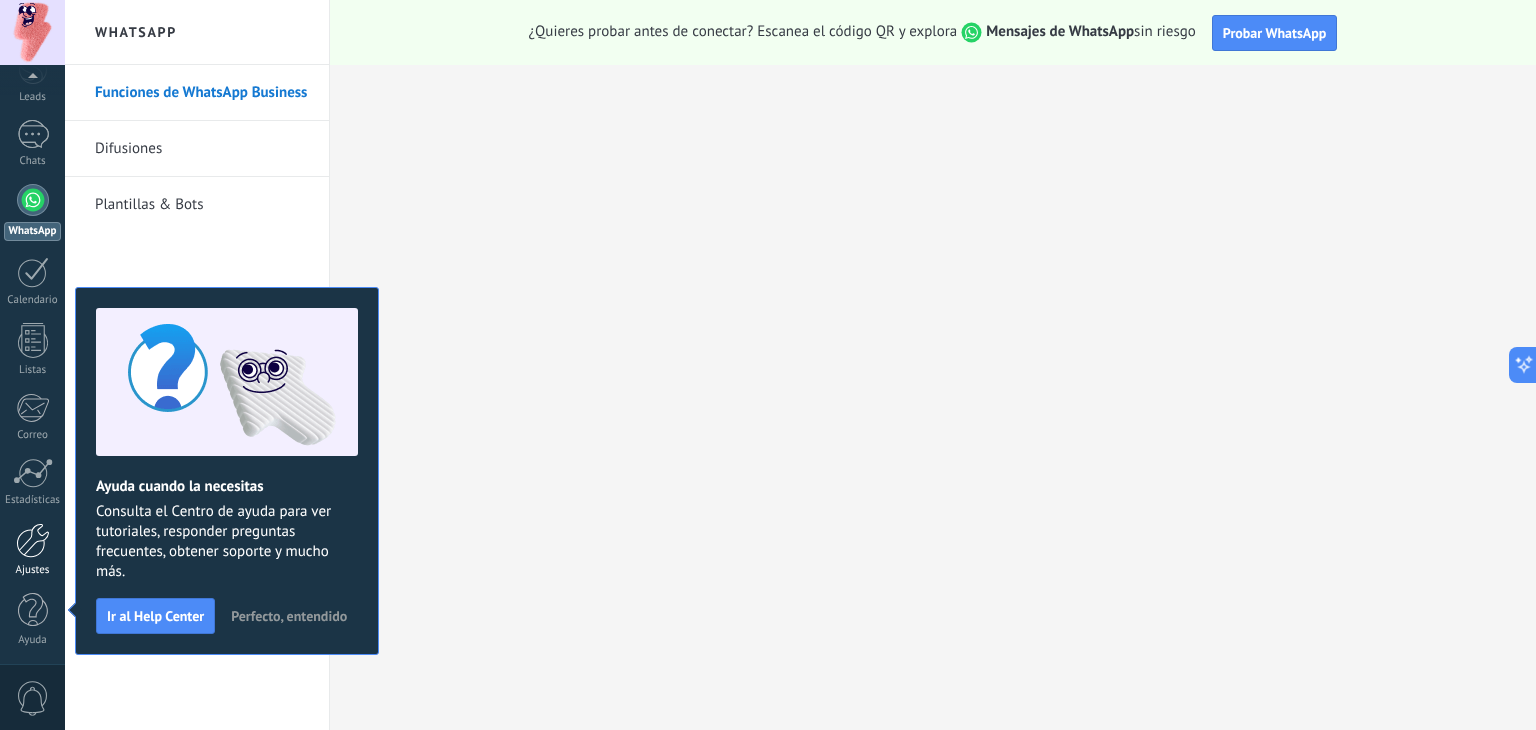 click at bounding box center (33, 540) 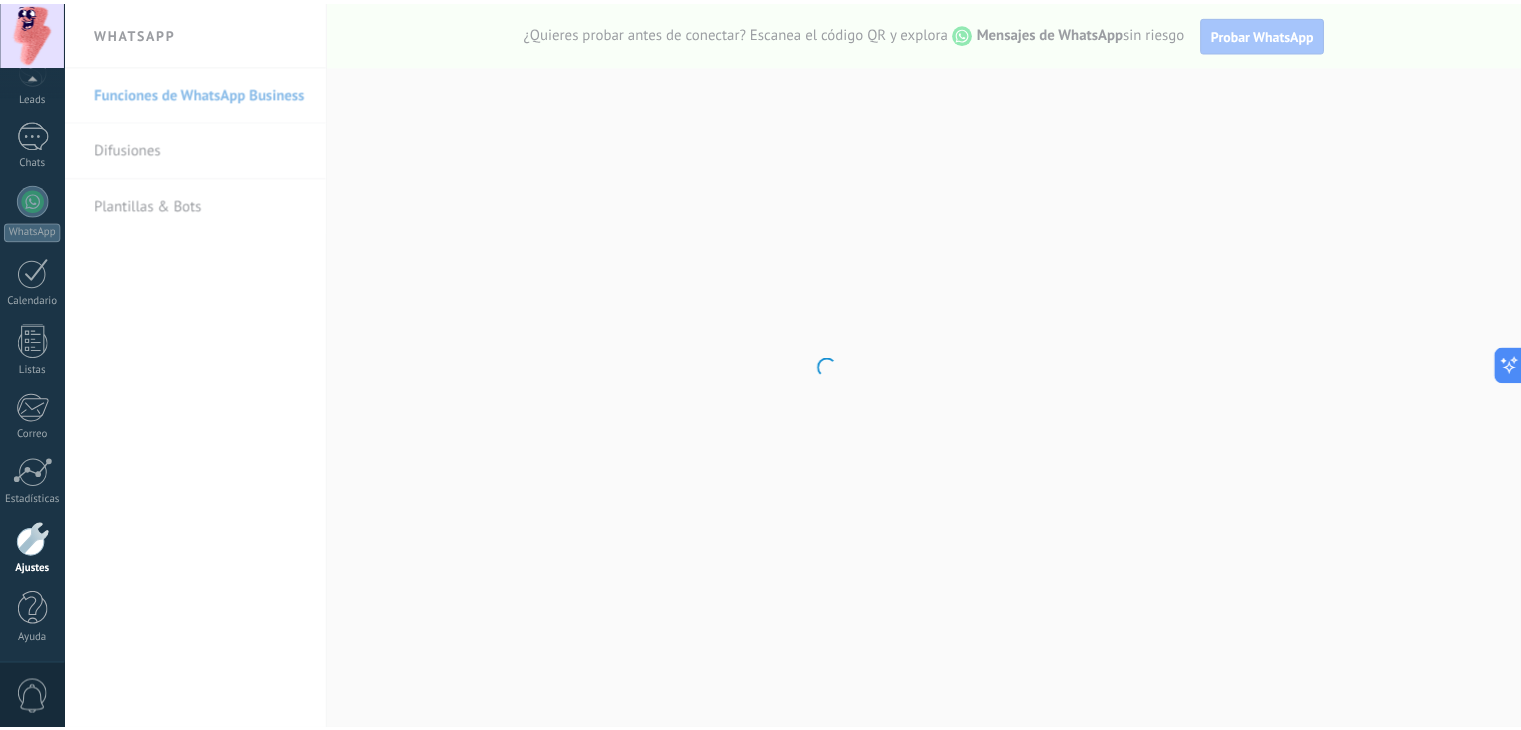 scroll, scrollTop: 101, scrollLeft: 0, axis: vertical 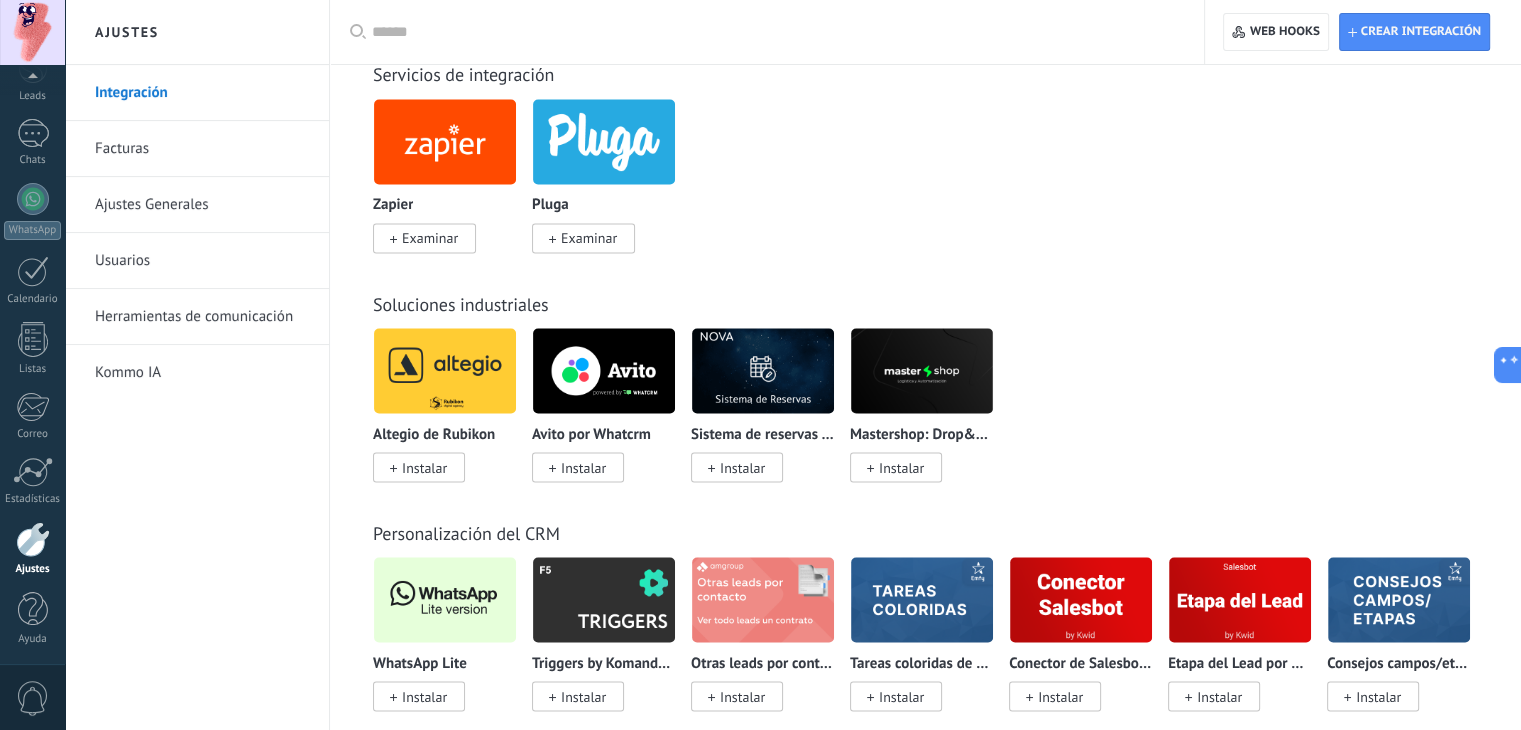 click on "Instalar" at bounding box center (419, 696) 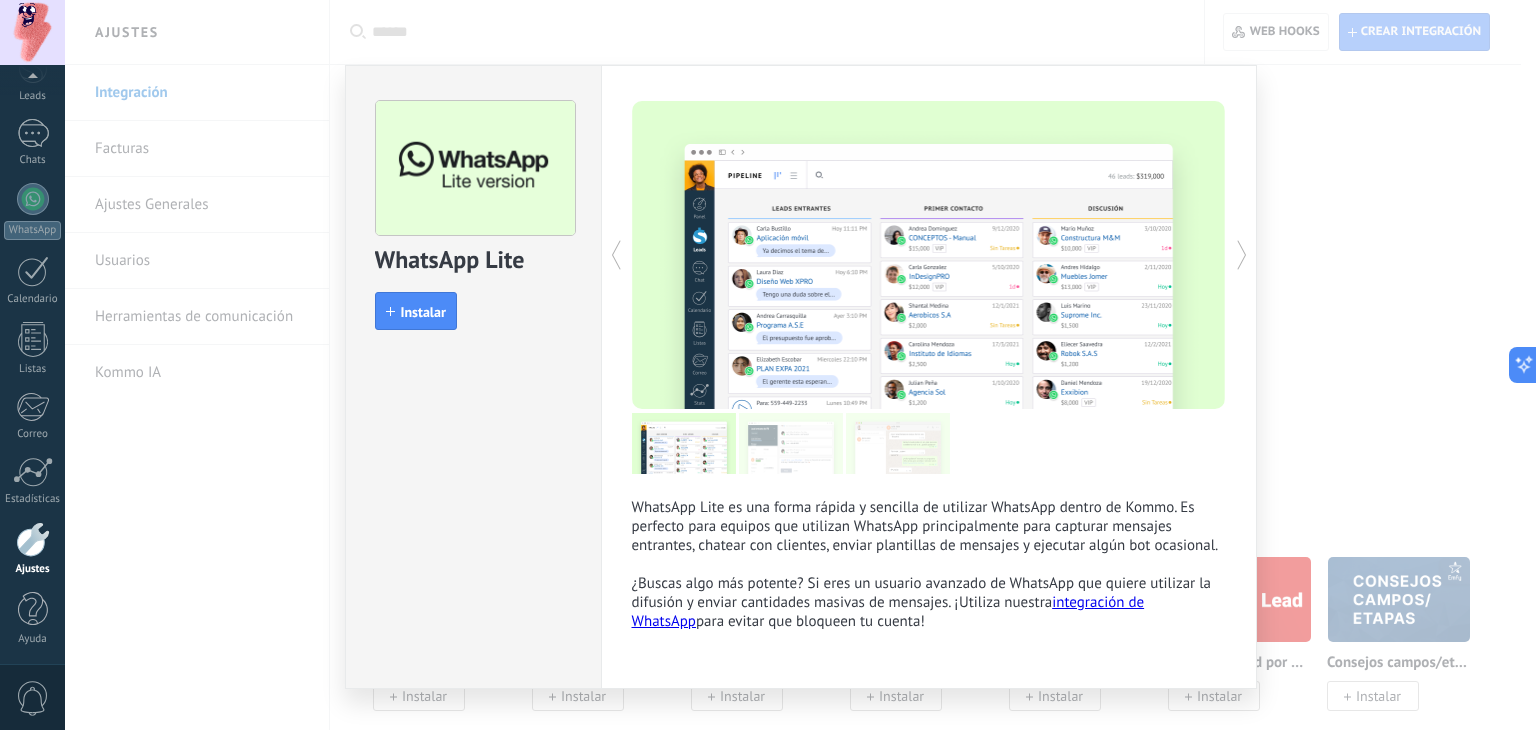 click on "WhatsApp Lite install Instalar WhatsApp Lite es una forma rápida y sencilla de utilizar WhatsApp dentro de Kommo. Es perfecto para equipos que utilizan WhatsApp principalmente para capturar mensajes entrantes, chatear con clientes, enviar plantillas de mensajes y ejecutar algún bot ocasional.   ¿Buscas algo más potente? Si eres un usuario avanzado de WhatsApp que quiere utilizar la difusión y enviar cantidades masivas de mensajes. ¡Utiliza nuestra  integración de WhatsApp  para evitar que bloqueen tu cuenta! más" at bounding box center [800, 365] 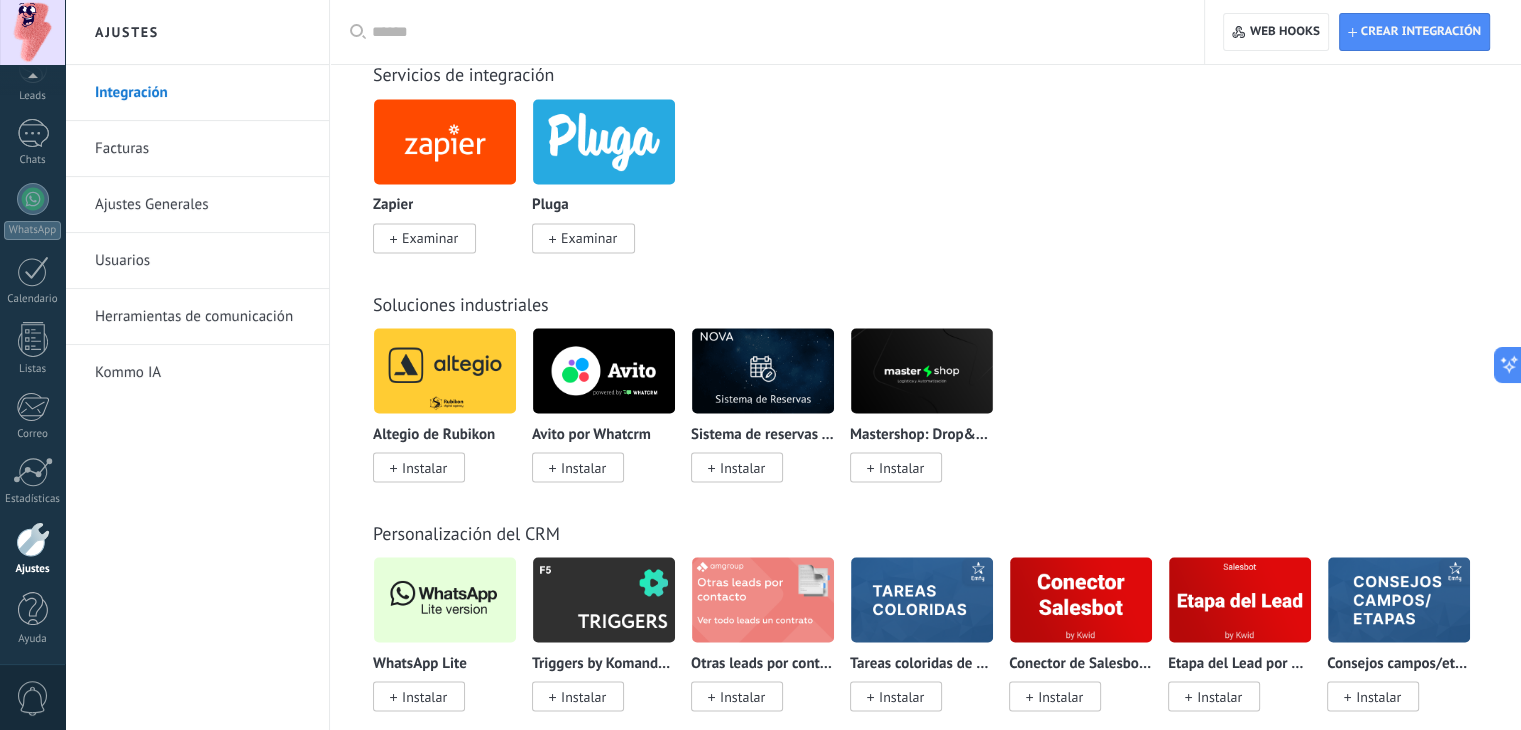 click on "Instalar" at bounding box center [419, 696] 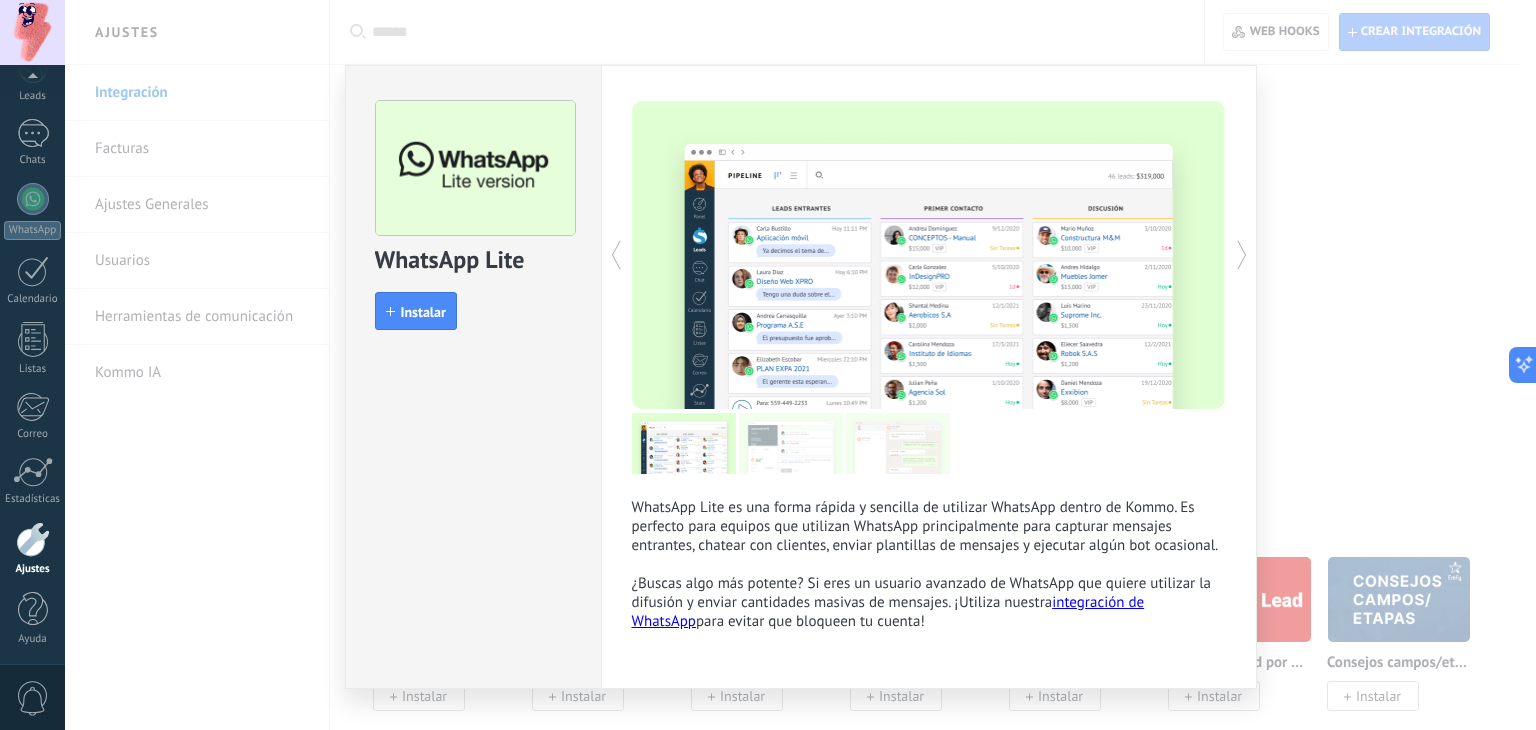 click on "WhatsApp Lite install Instalar WhatsApp Lite es una forma rápida y sencilla de utilizar WhatsApp dentro de Kommo. Es perfecto para equipos que utilizan WhatsApp principalmente para capturar mensajes entrantes, chatear con clientes, enviar plantillas de mensajes y ejecutar algún bot ocasional.   ¿Buscas algo más potente? Si eres un usuario avanzado de WhatsApp que quiere utilizar la difusión y enviar cantidades masivas de mensajes. ¡Utiliza nuestra  integración de WhatsApp  para evitar que bloqueen tu cuenta! más" at bounding box center (800, 365) 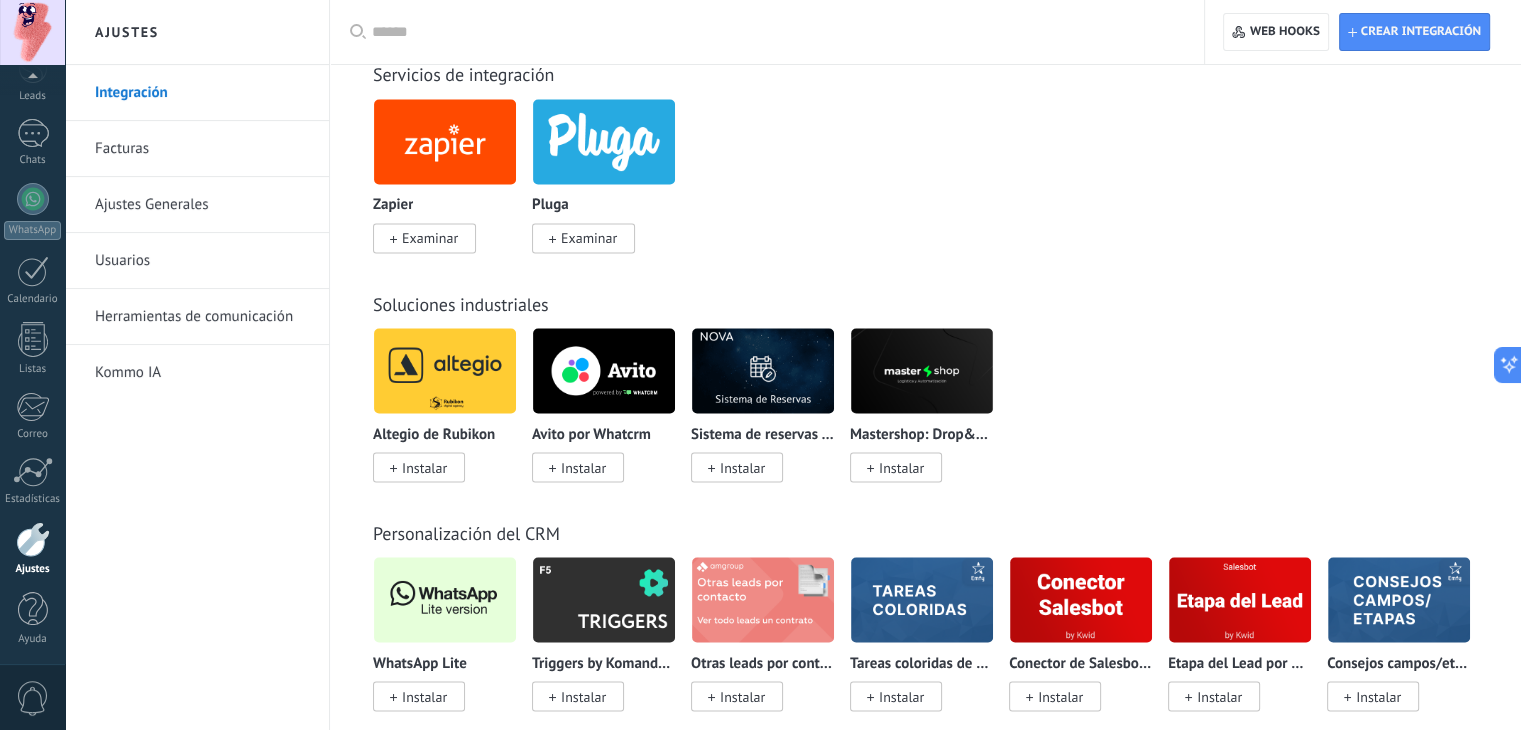 click on "Instalar" at bounding box center [424, 696] 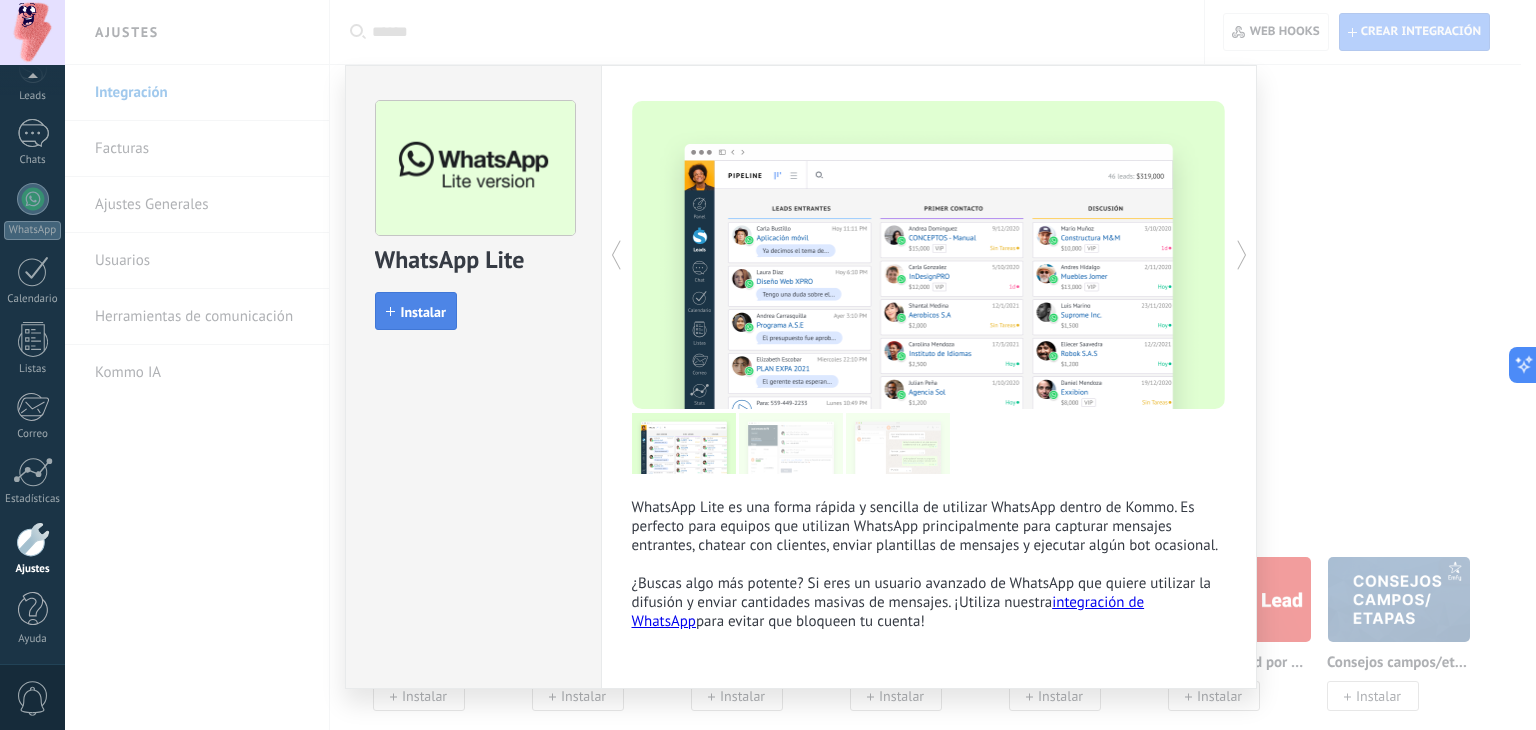 click on "Instalar" at bounding box center [423, 312] 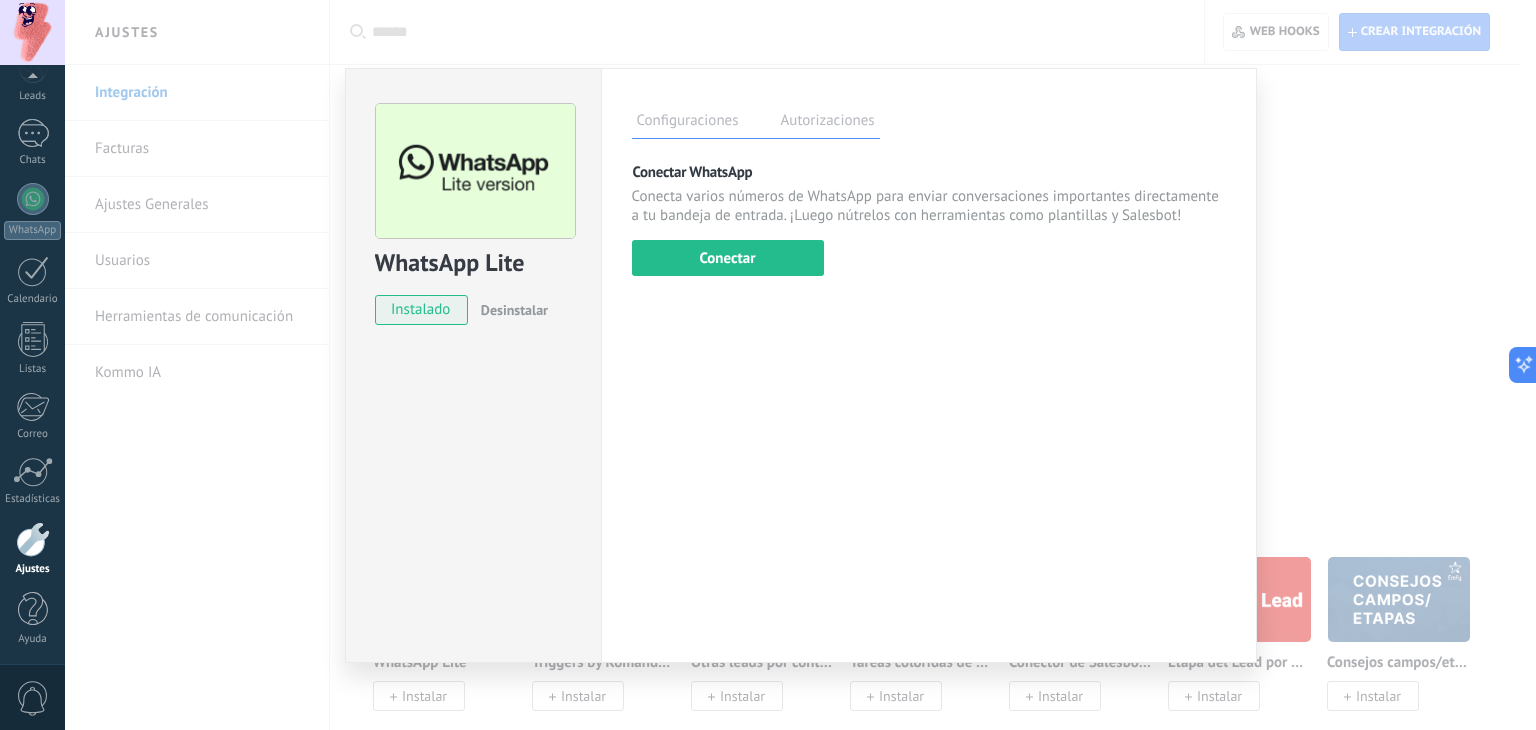 click on "Configuraciones Autorizaciones Esta pestaña registra a los usuarios que han concedido acceso a las integración a esta cuenta. Si deseas remover la posibilidad que un usuario pueda enviar solicitudes a la cuenta en nombre de esta integración, puedes revocar el acceso. Si el acceso a todos los usuarios es revocado, la integración dejará de funcionar. Esta aplicacion está instalada, pero nadie le ha dado acceso aun. Más de 2 mil millones de personas utilizan activamente WhatsApp para conectarse con amigos, familiares y empresas. Esta integración agrega el chat más popular a tu arsenal de comunicación: captura automáticamente leads desde los mensajes entrantes, comparte el acceso al chat con todo tu equipo y potencia todo con las herramientas integradas de Kommo, como el botón de compromiso y Salesbot. más _: Guardar Conectar WhatsApp Conectar
Usa tu teléfono al menos una vez en 14 días , para permanecer conectado." at bounding box center (929, 365) 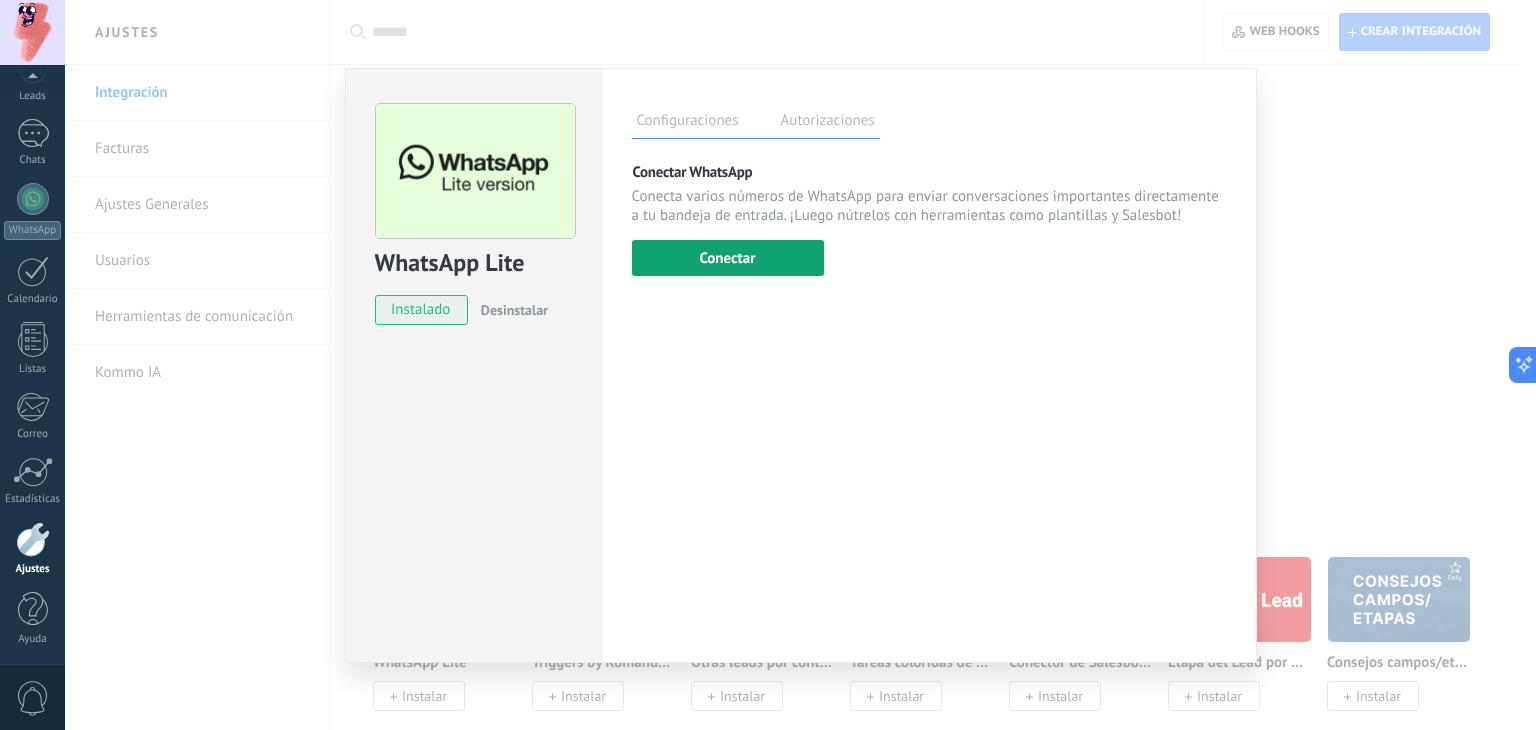 click on "Conectar" at bounding box center (728, 258) 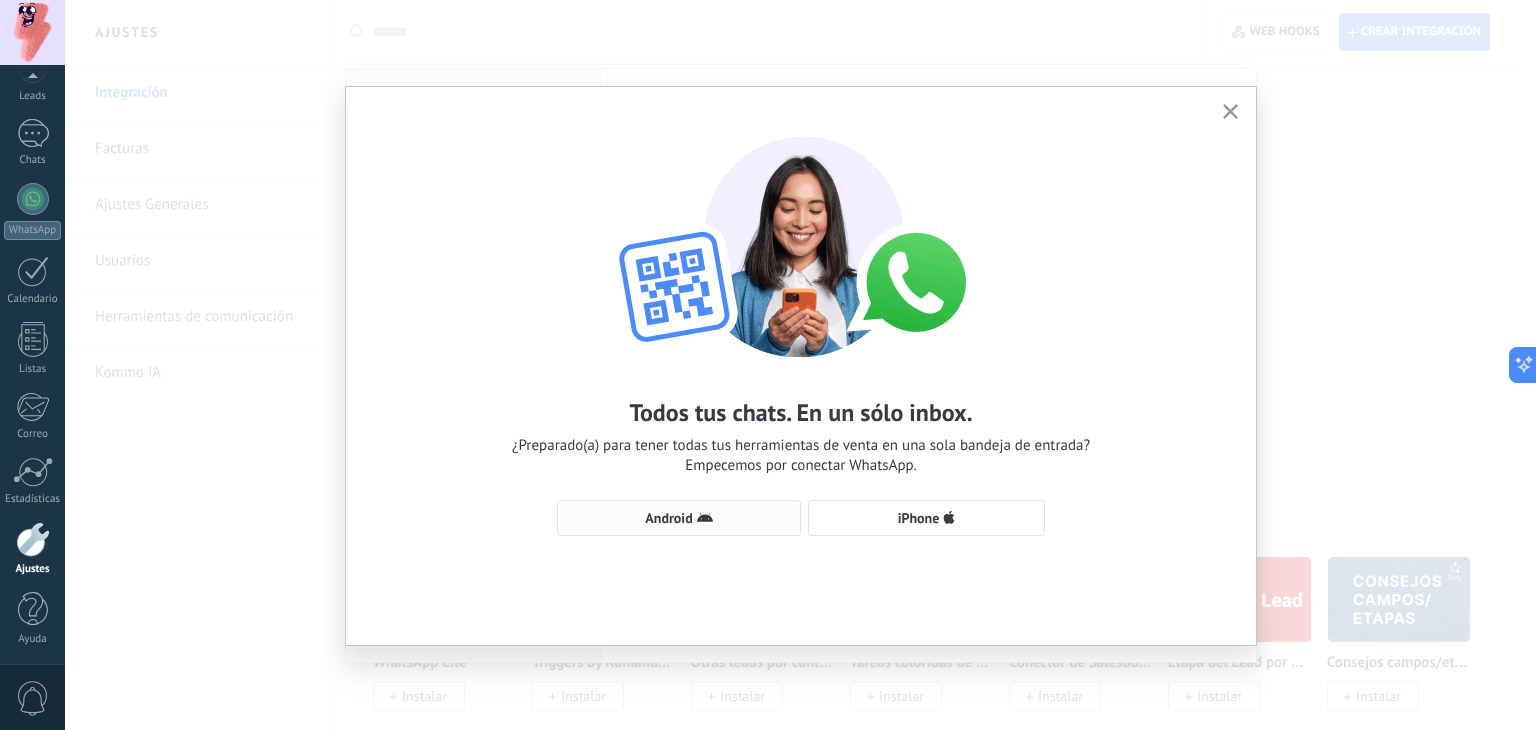 click on "Android" at bounding box center [679, 518] 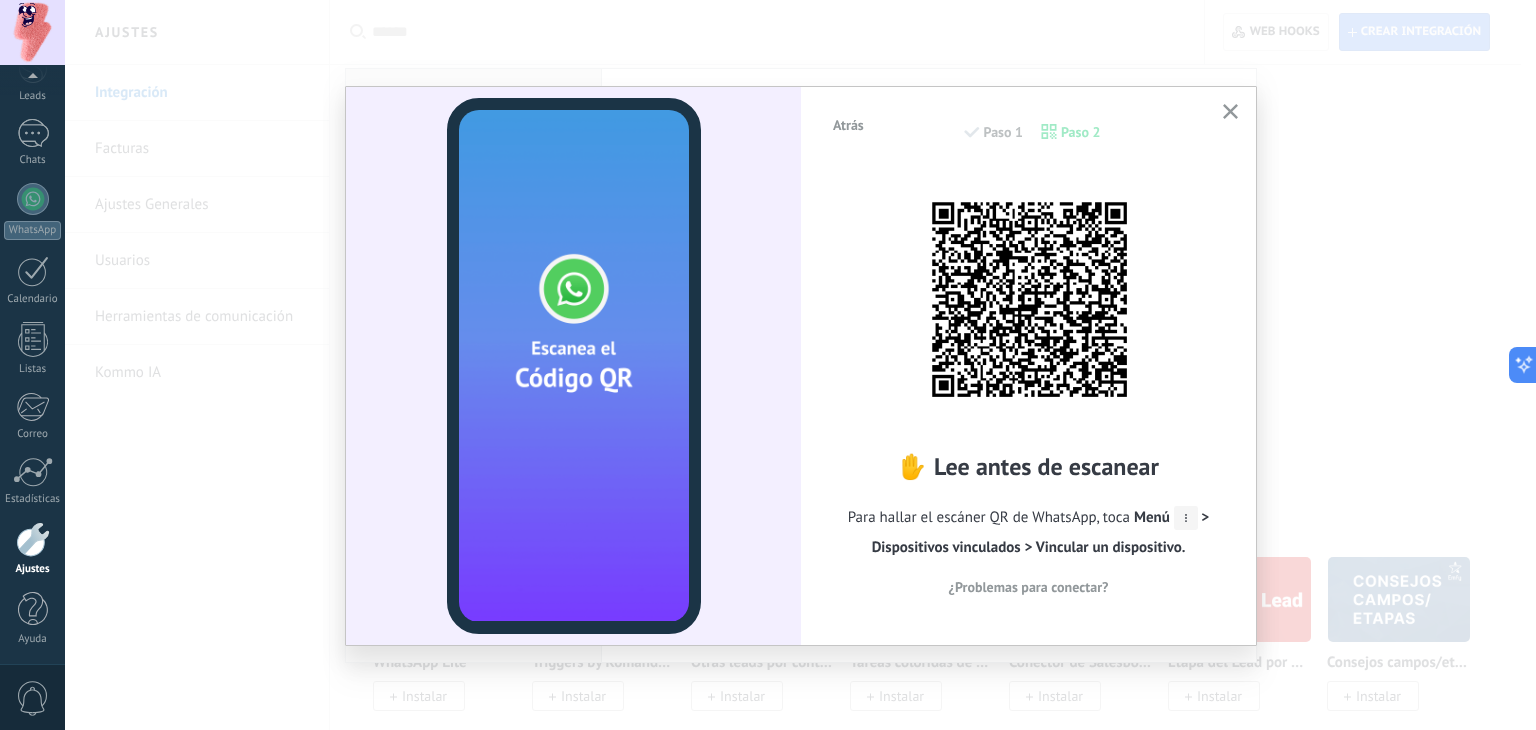 click on "Atrás Paso 1 Paso 2 ✋ Lee antes de escanear Para hallar el escáner QR de WhatsApp, toca   Menú     > Dispositivos vinculados > Vincular un dispositivo. ¿Problemas para conectar?" at bounding box center [800, 365] 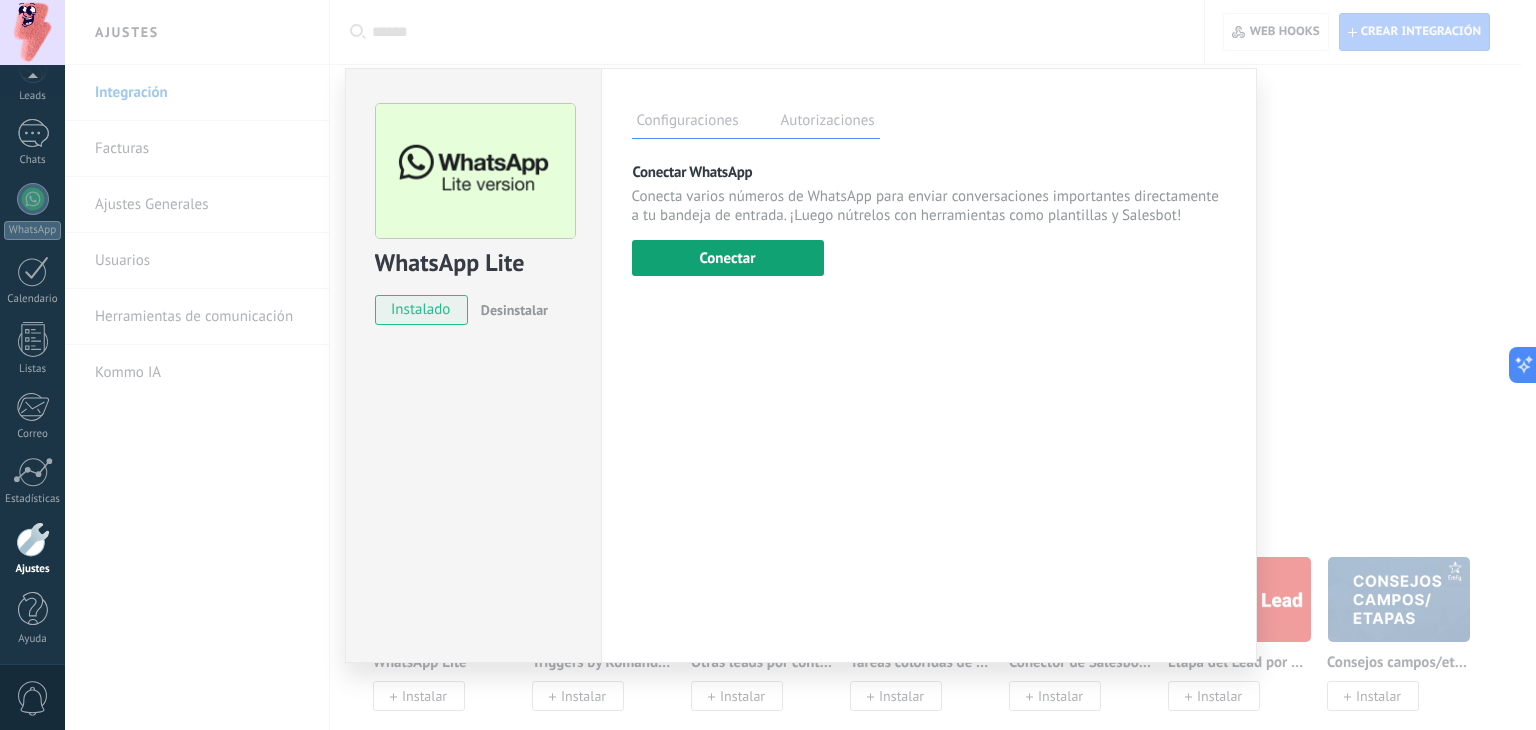 click on "Conectar" at bounding box center (728, 258) 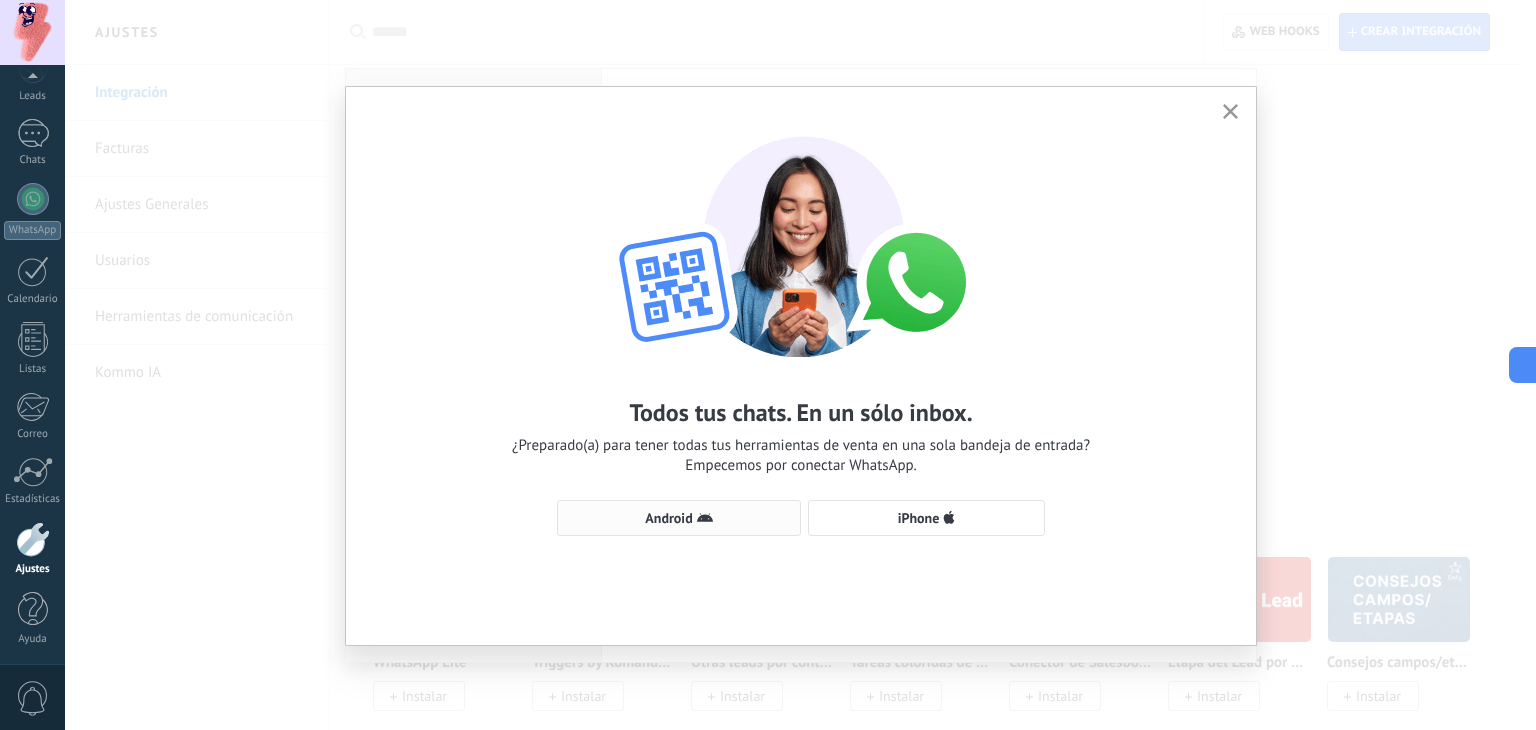 click on "Android" at bounding box center [679, 518] 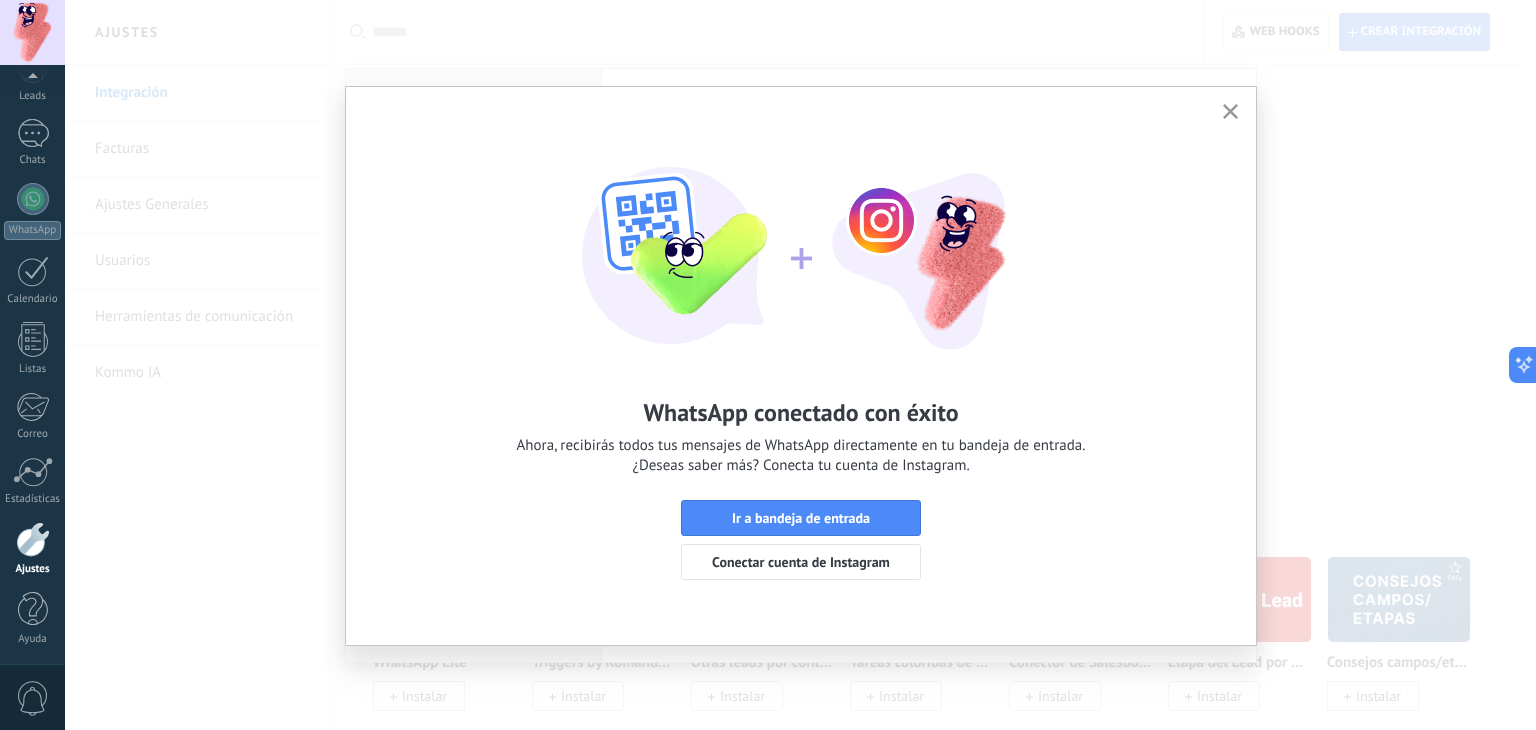 click at bounding box center (1230, 111) 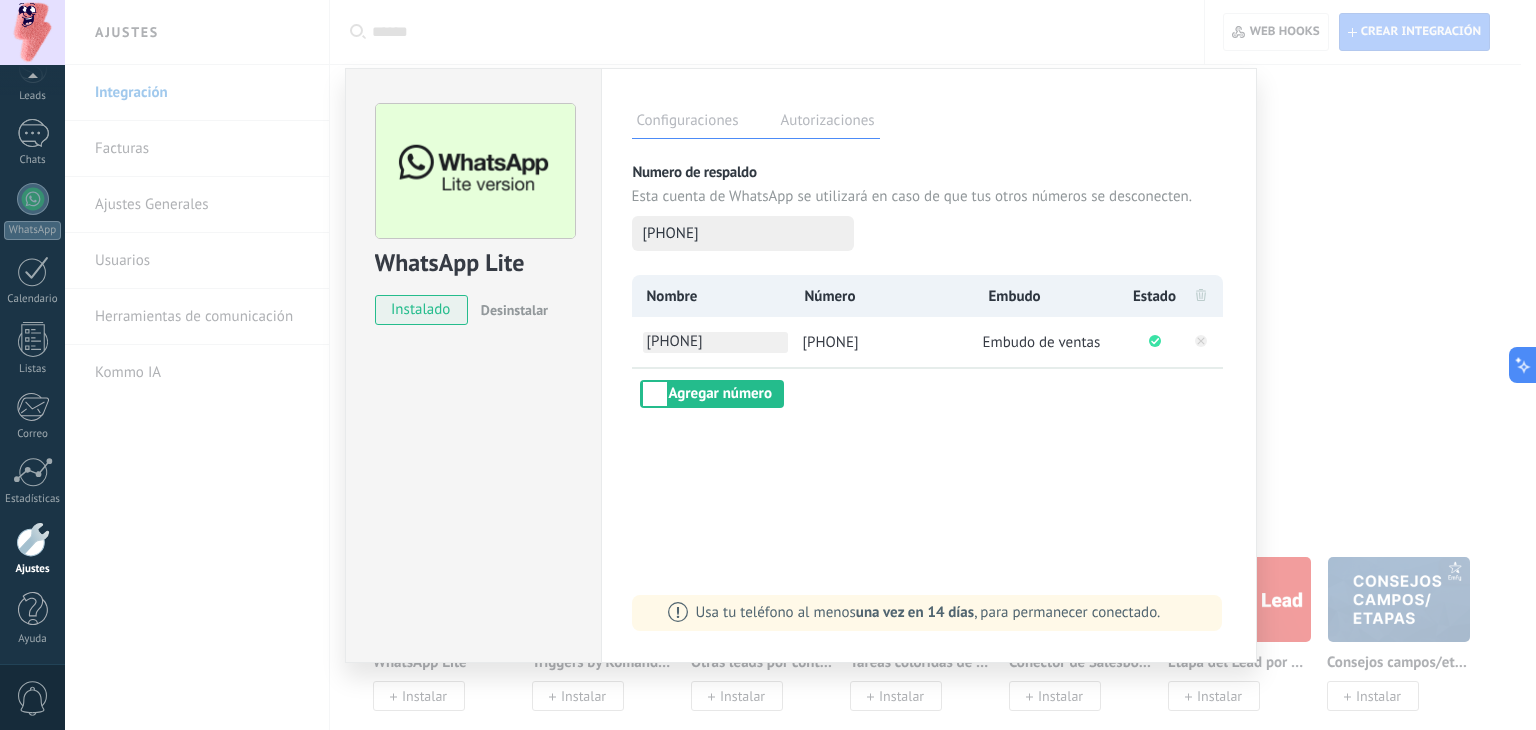 drag, startPoint x: 720, startPoint y: 352, endPoint x: 754, endPoint y: 344, distance: 34.928497 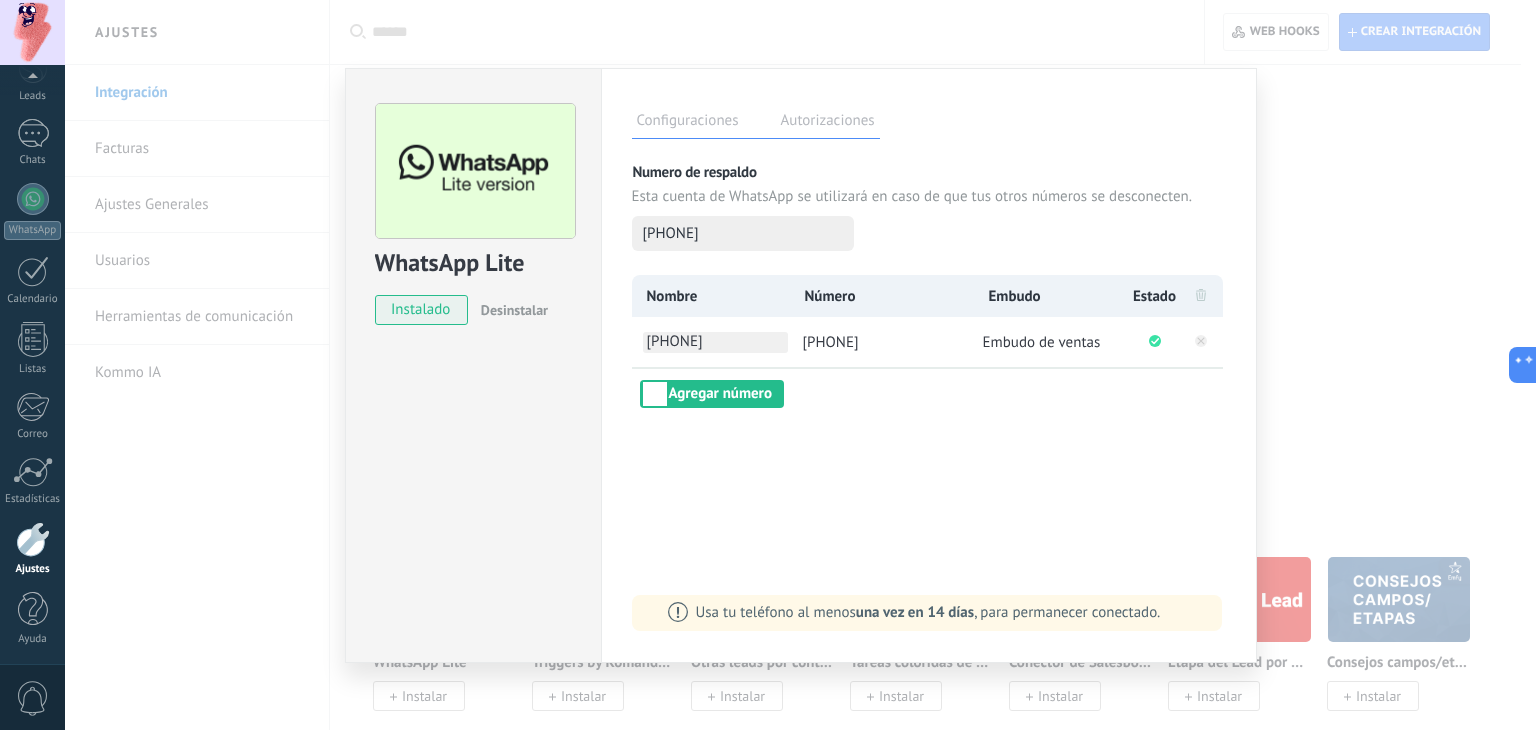 click on "[PHONE]" at bounding box center (715, 342) 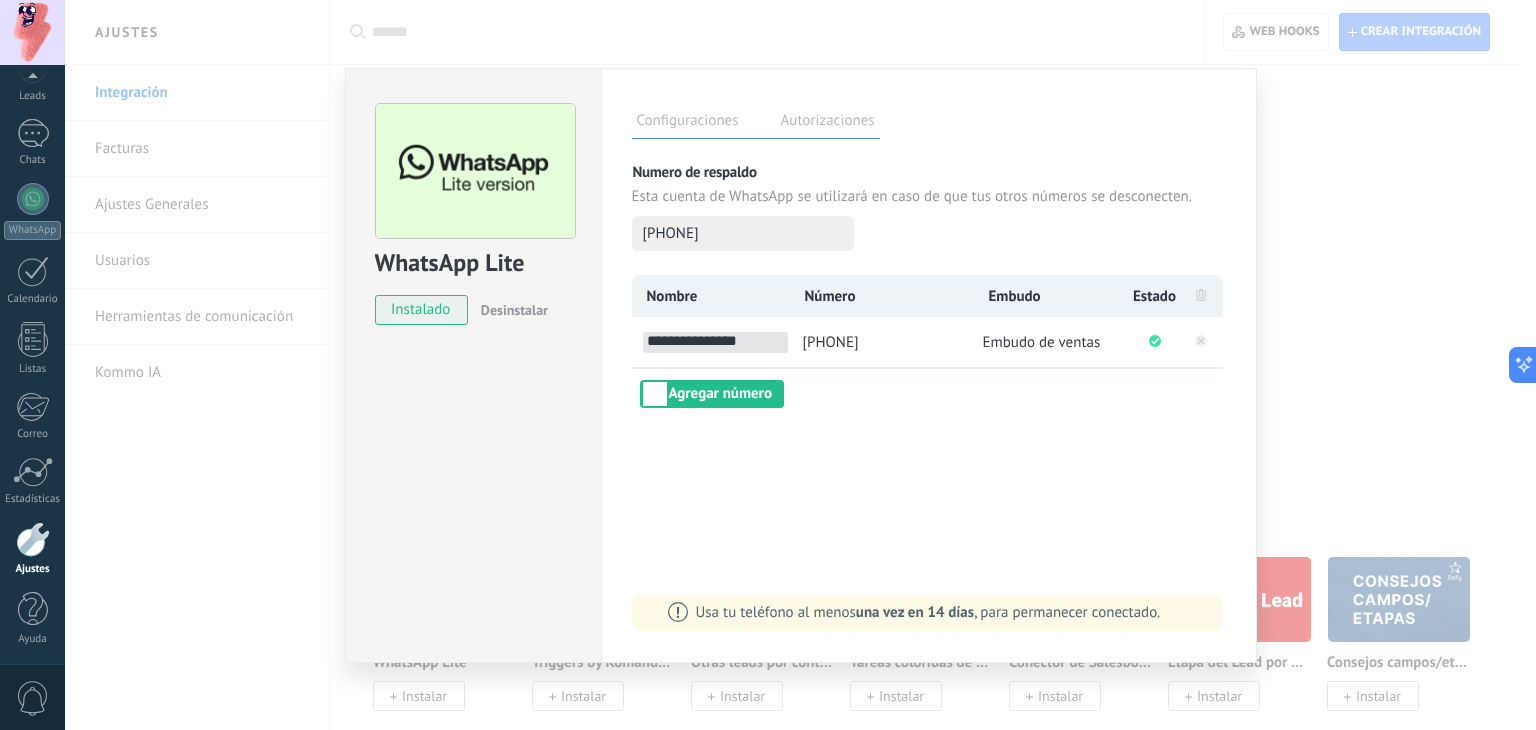 click on "**********" at bounding box center (715, 342) 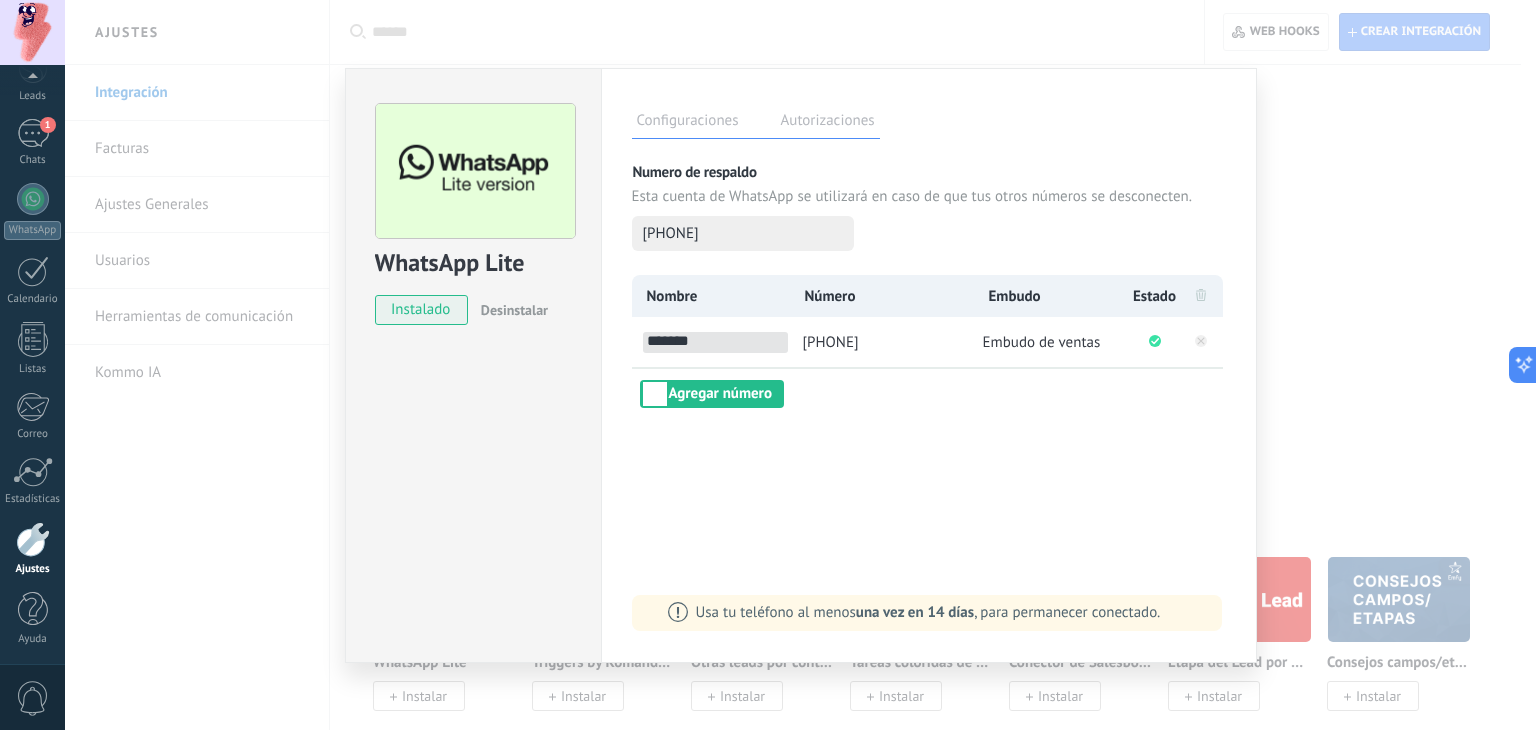 type on "*******" 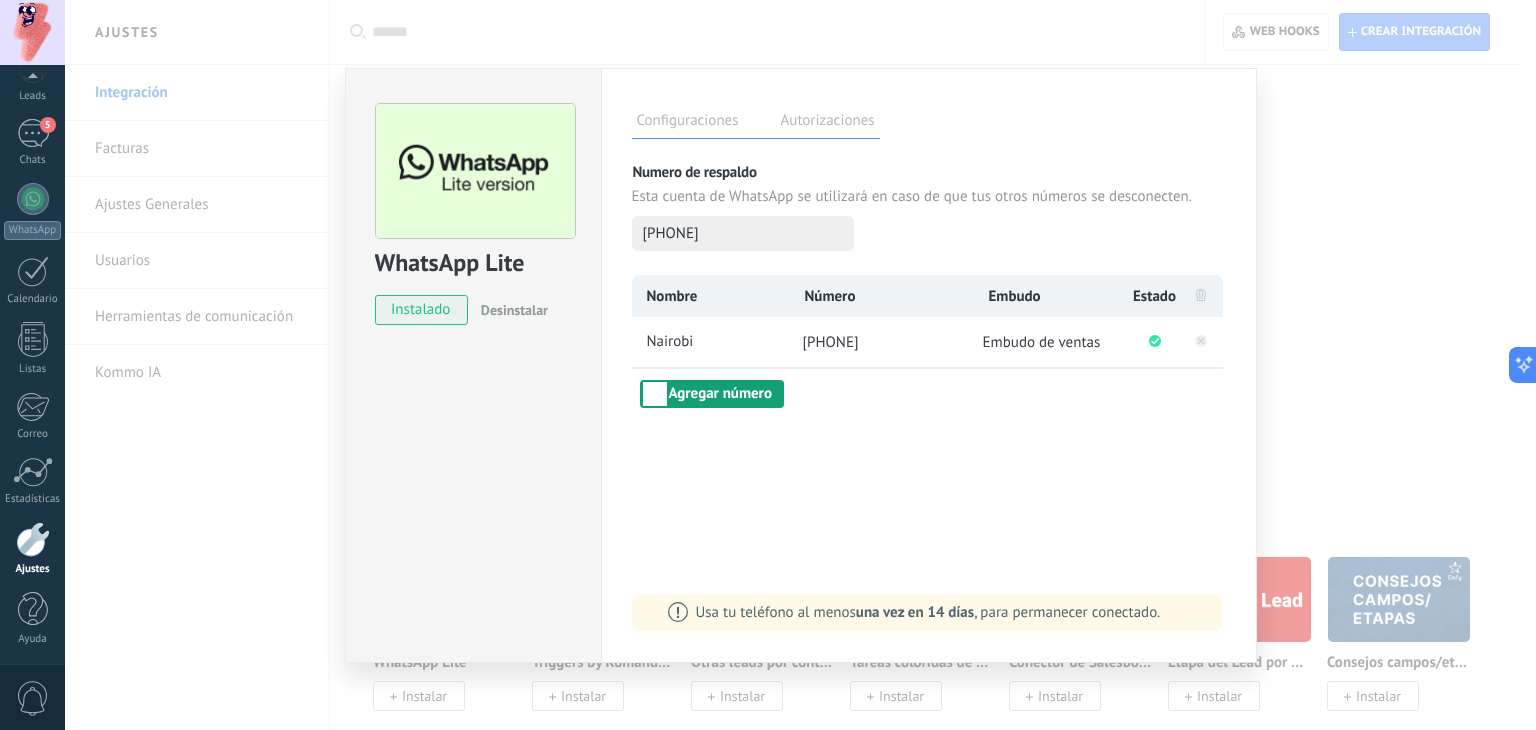 click on "Agregar número" at bounding box center (712, 394) 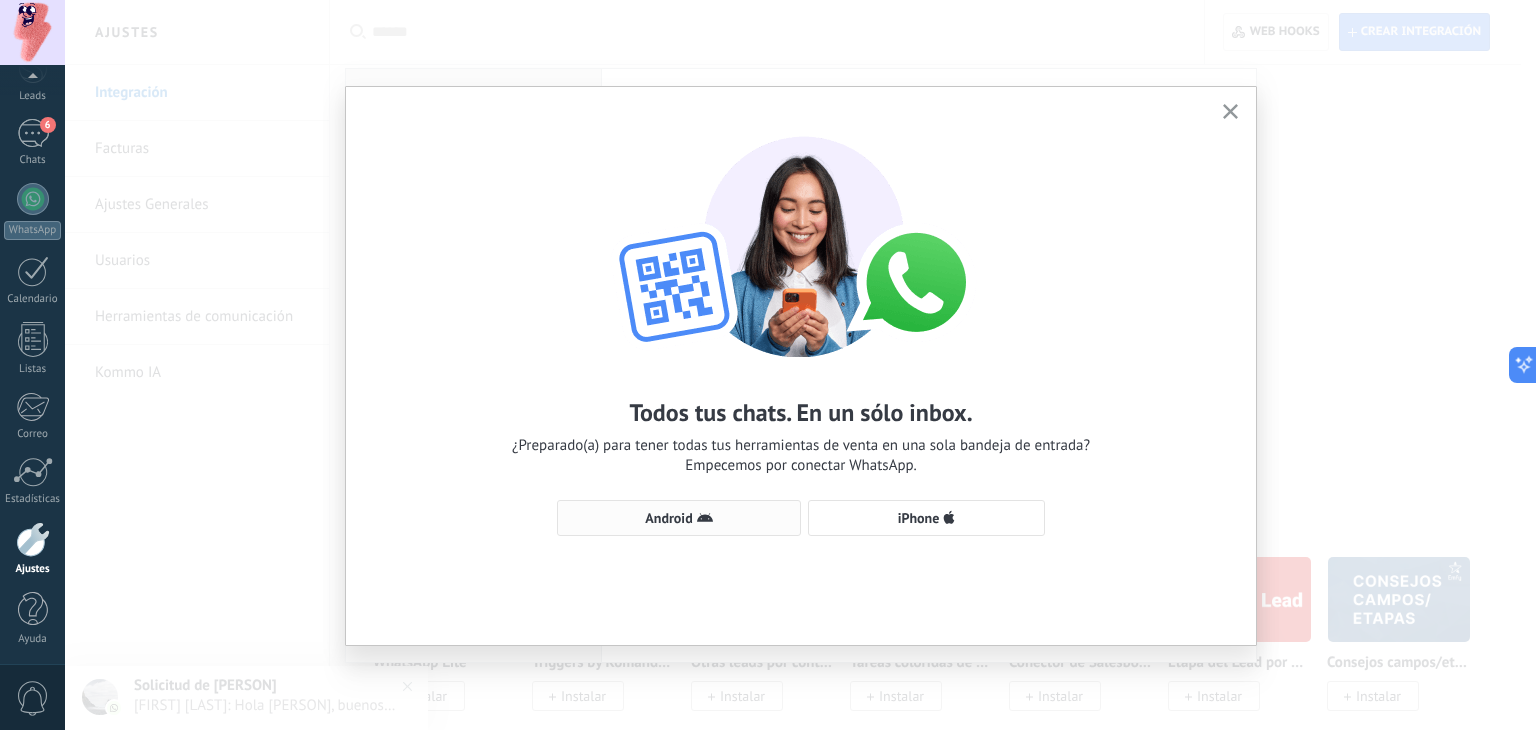 click at bounding box center (705, 517) 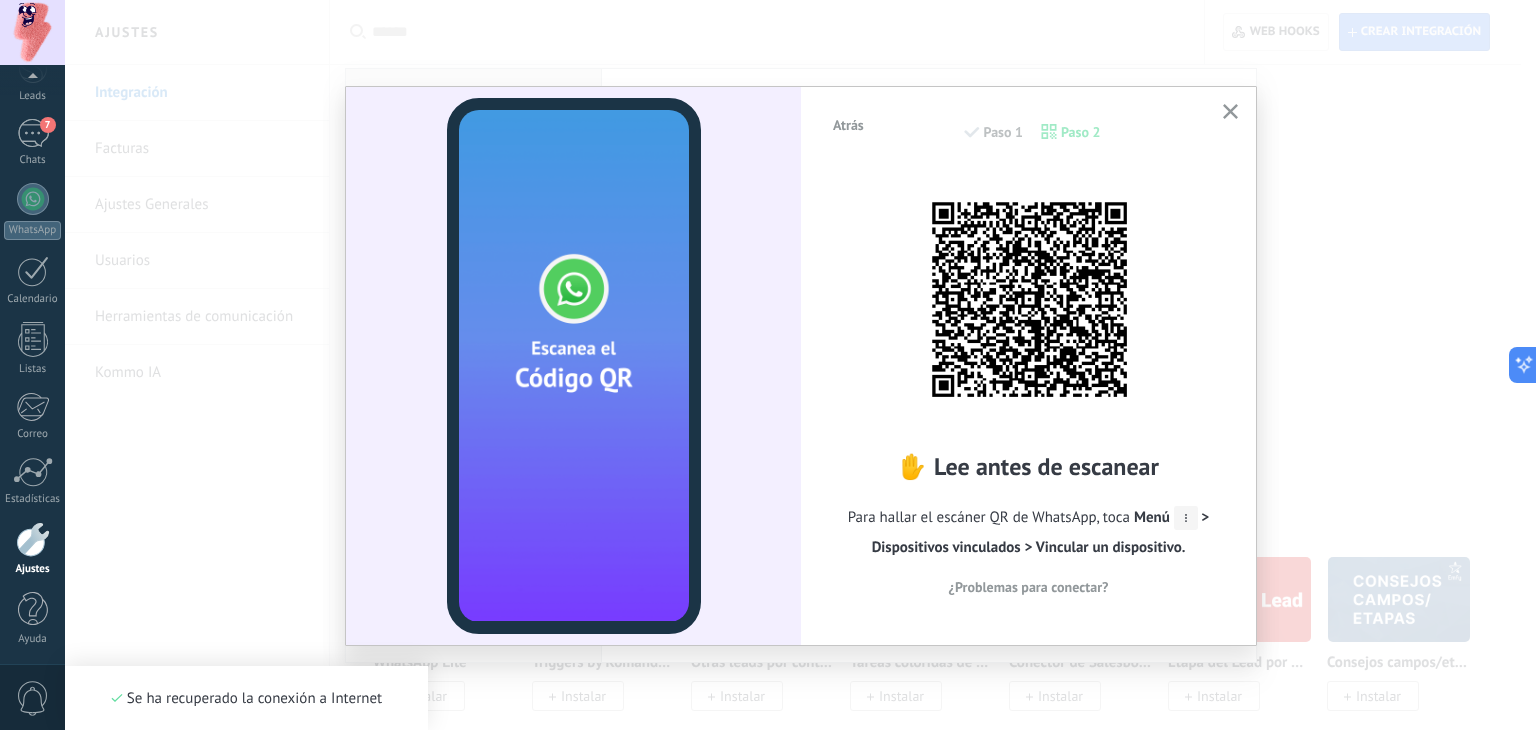 click at bounding box center (1230, 111) 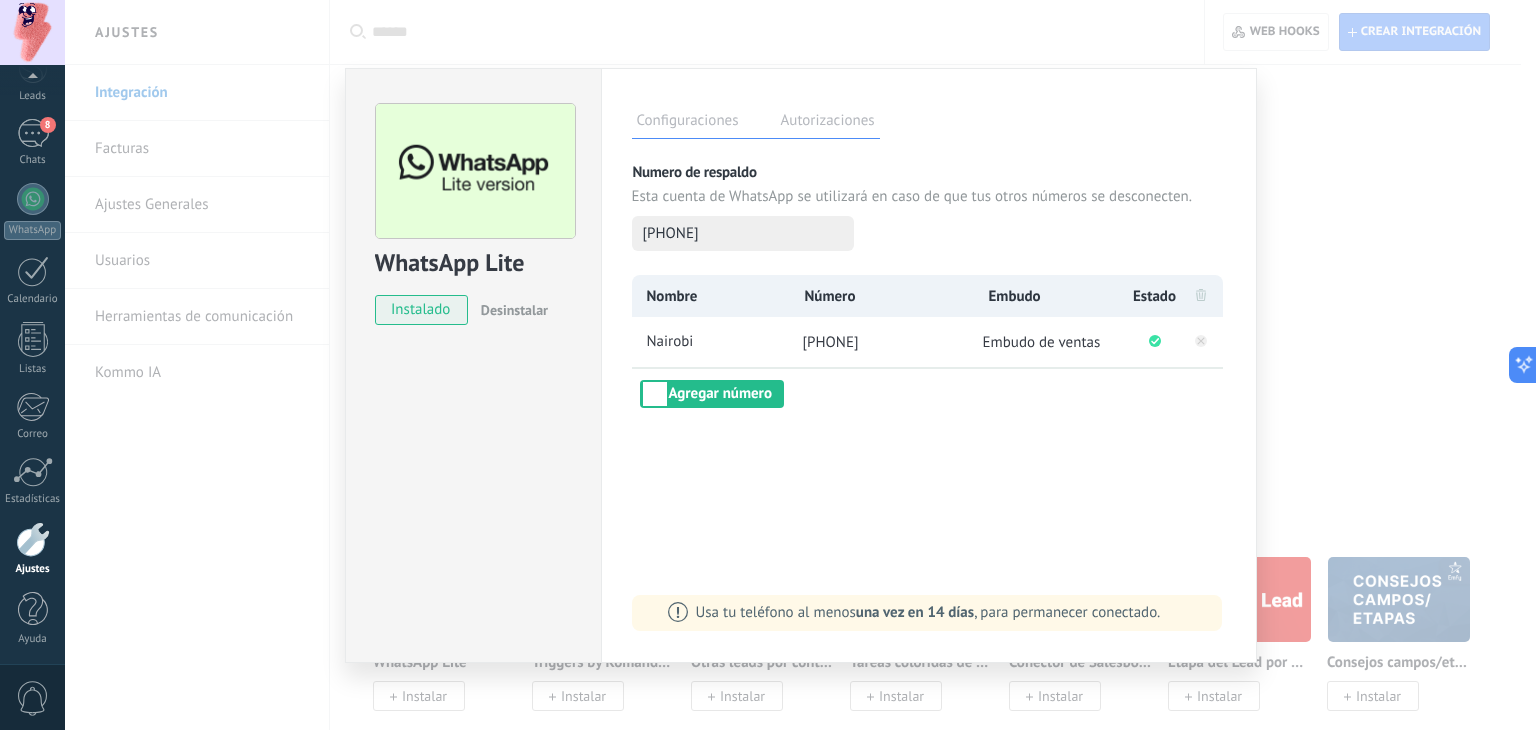 click on "WhatsApp Lite instalado Desinstalar Configuraciones Autorizaciones Esta pestaña registra a los usuarios que han concedido acceso a las integración a esta cuenta. Si deseas remover la posibilidad que un usuario pueda enviar solicitudes a la cuenta en nombre de esta integración, puedes revocar el acceso. Si el acceso a todos los usuarios es revocado, la integración dejará de funcionar. Esta aplicacion está instalada, pero nadie le ha dado acceso aun. Más de 2 mil millones de personas utilizan activamente WhatsApp para conectarse con amigos, familiares y empresas. Esta integración agrega el chat más popular a tu arsenal de comunicación: captura automáticamente leads desde los mensajes entrantes, comparte el acceso al chat con todo tu equipo y potencia todo con las herramientas integradas de Kommo, como el botón de compromiso y Salesbot. más _: Guardar Numero de respaldo Esta cuenta de WhatsApp se utilizará en caso de que tus otros números se desconecten. [PHONE] Nombre Número Embudo" at bounding box center (800, 365) 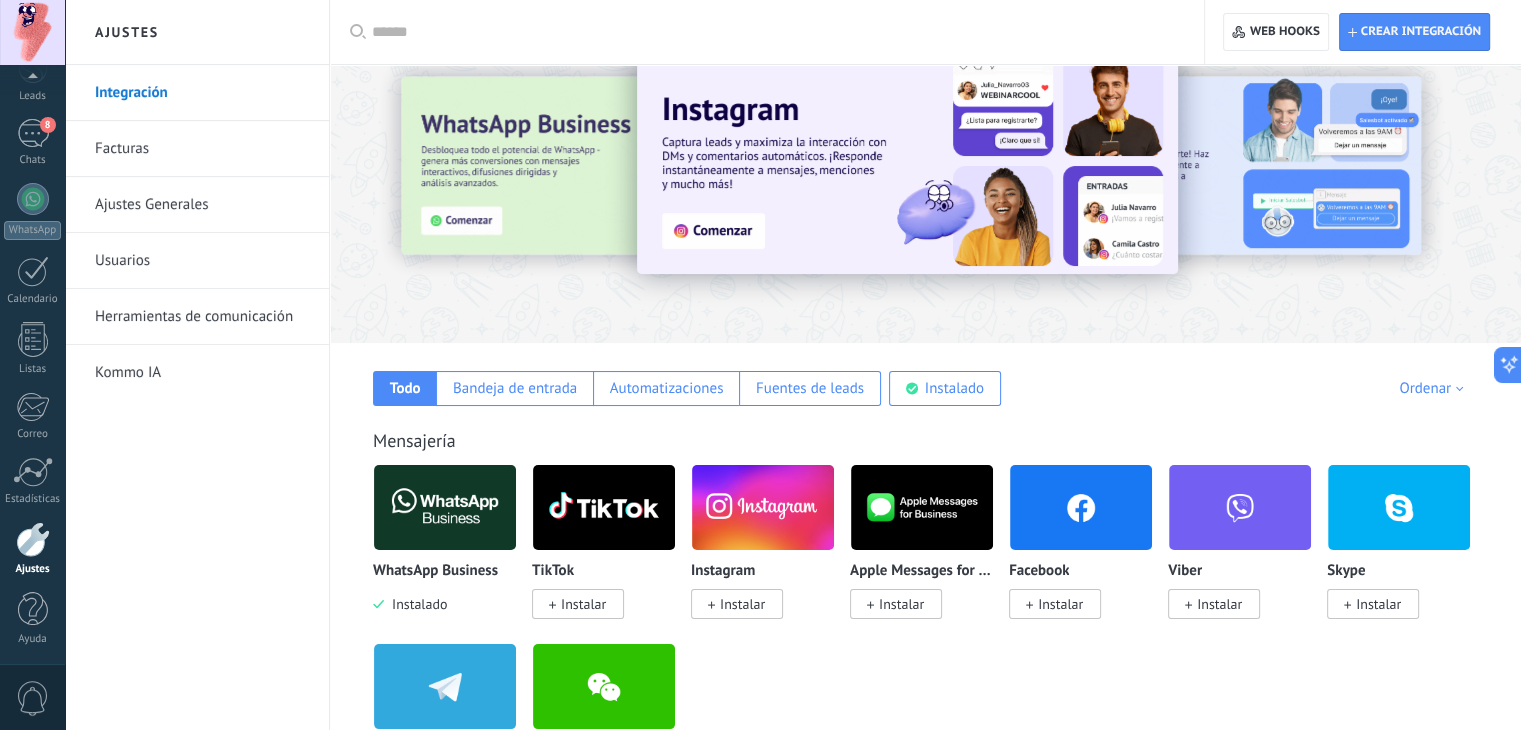 scroll, scrollTop: 0, scrollLeft: 0, axis: both 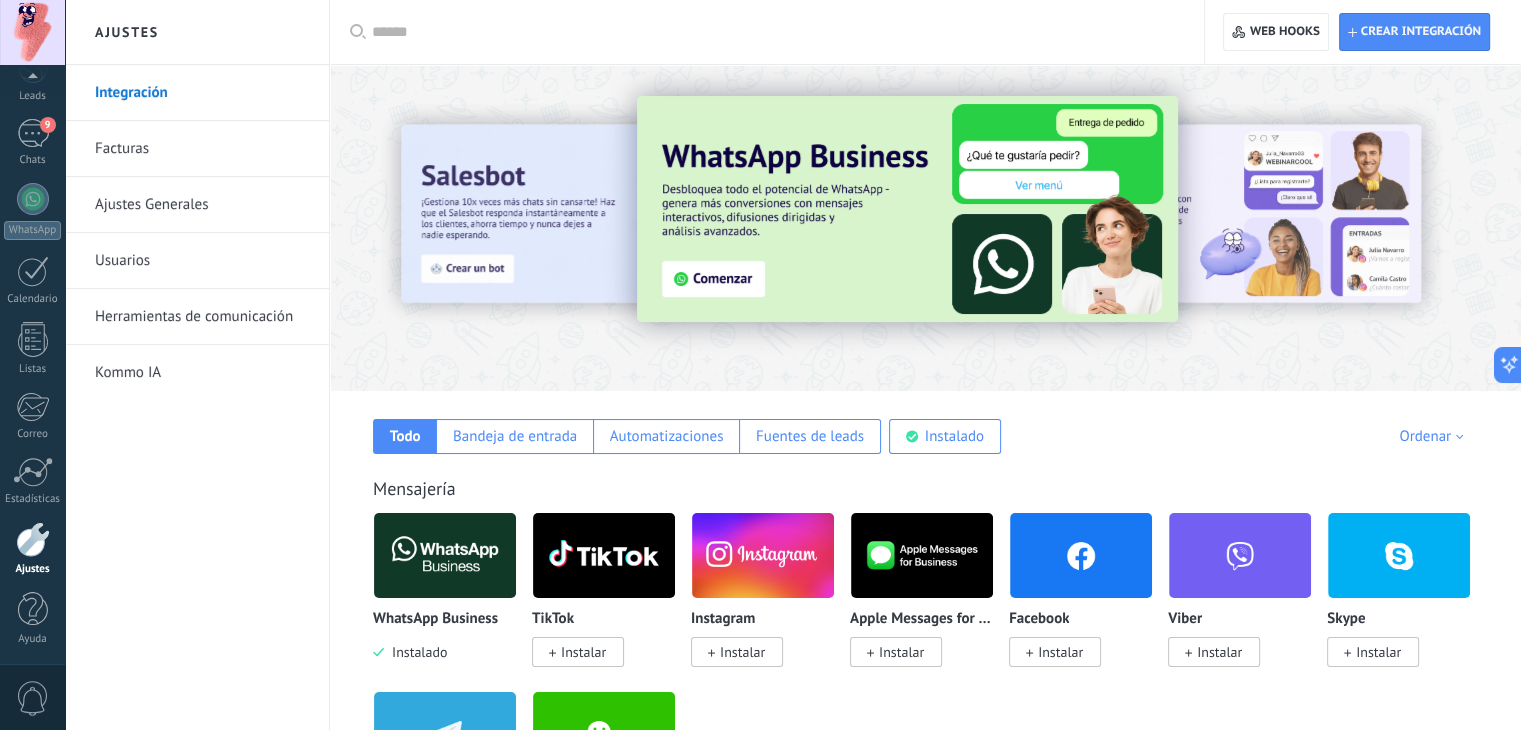 drag, startPoint x: 1535, startPoint y: 13, endPoint x: 1126, endPoint y: 414, distance: 572.7844 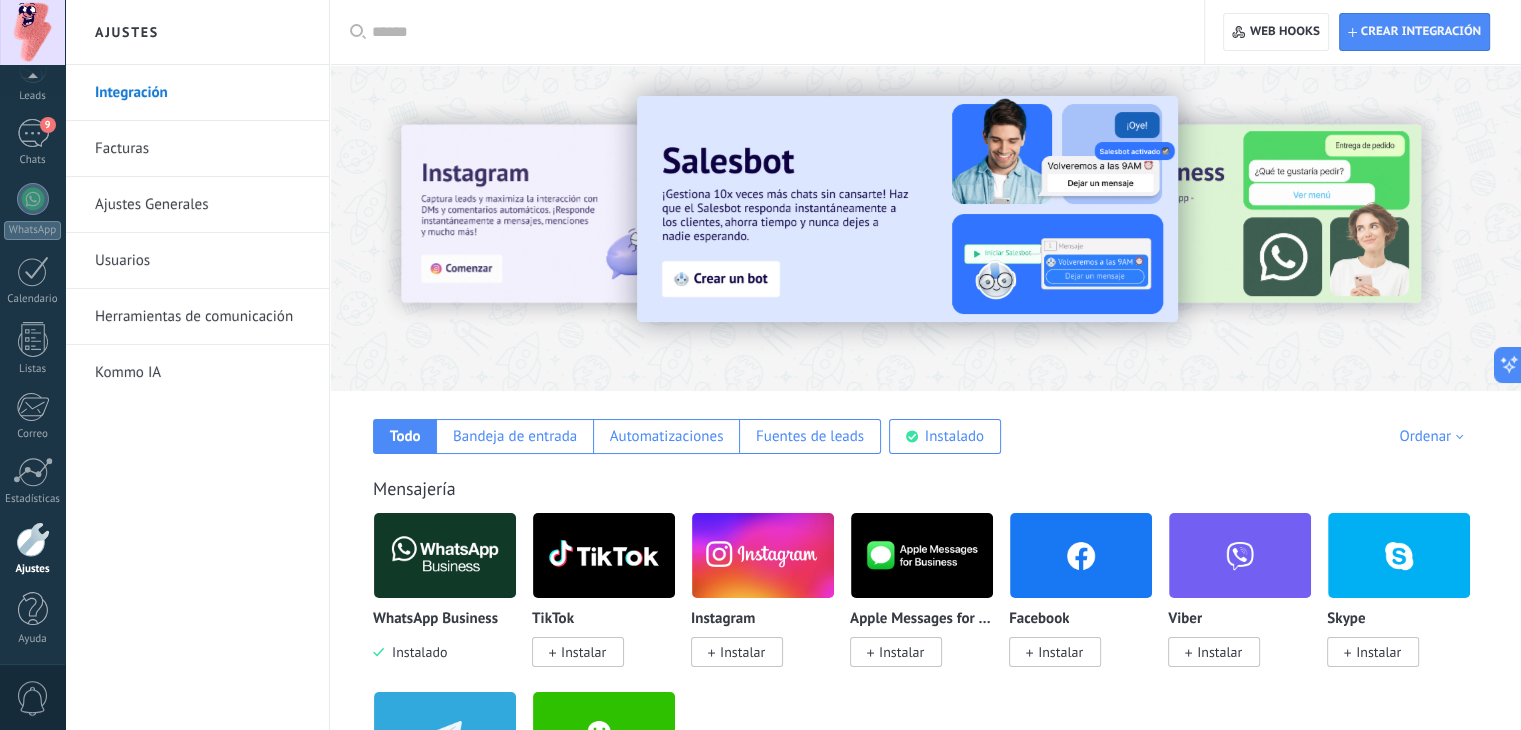 click on "Todo Bandeja de entrada Automatizaciones Fuentes de leads Instalado Mis contribuciones Ordenar Elegidos del equipo Tendencias Más popular Lo más nuevo primero" at bounding box center (925, 422) 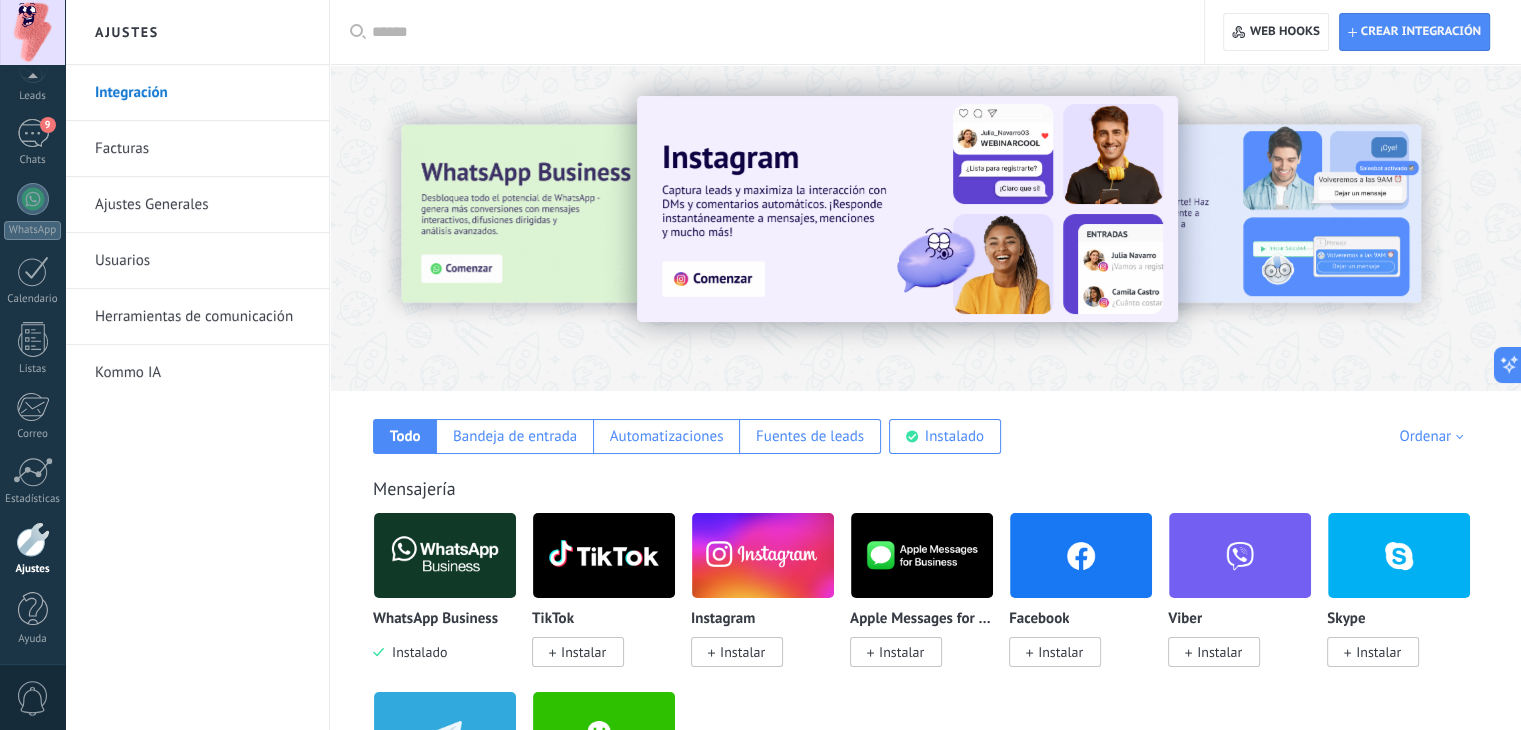 click on "Todo Bandeja de entrada Automatizaciones Fuentes de leads Instalado Mis contribuciones Ordenar Elegidos del equipo Tendencias Más popular Lo más nuevo primero" at bounding box center (925, 422) 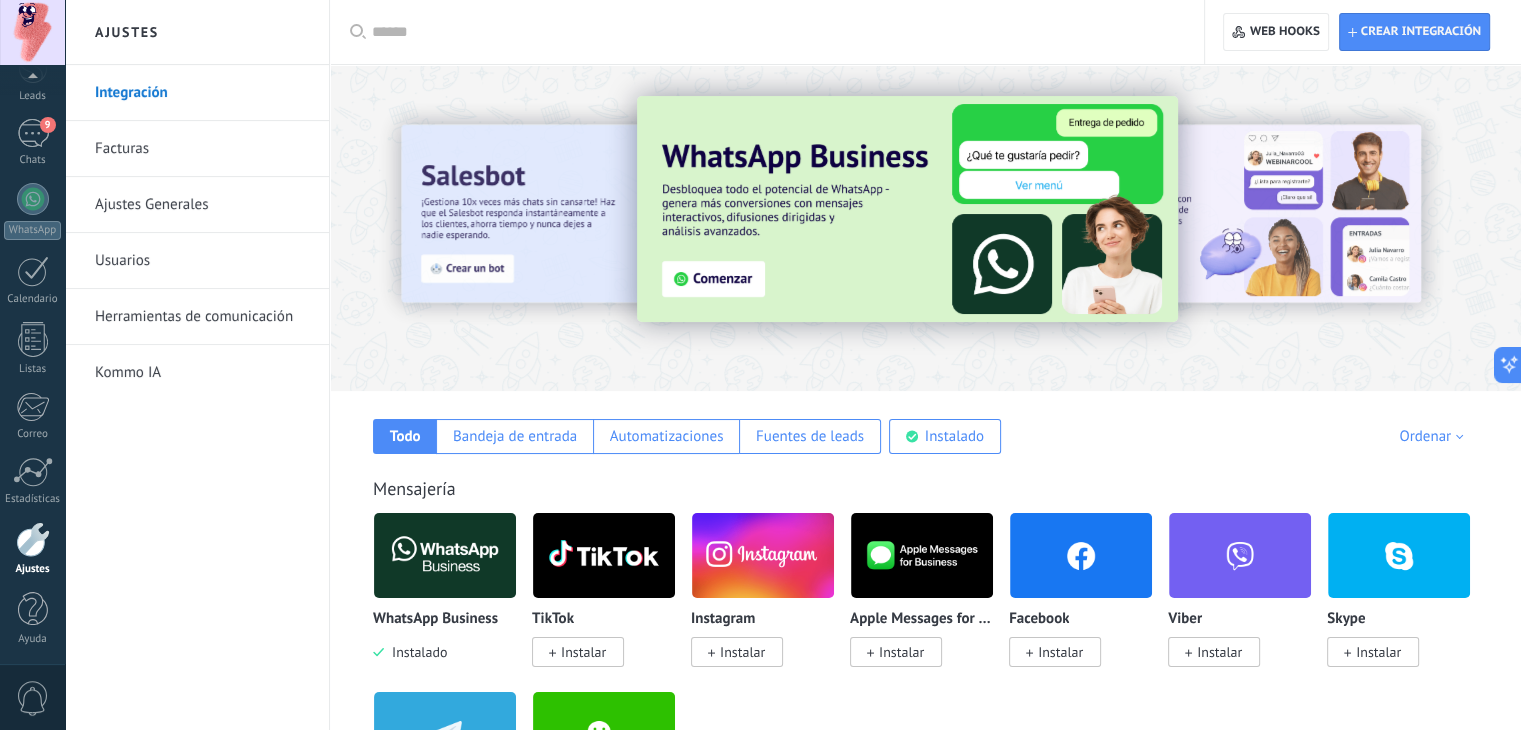 drag, startPoint x: 1070, startPoint y: 453, endPoint x: 1088, endPoint y: 446, distance: 19.313208 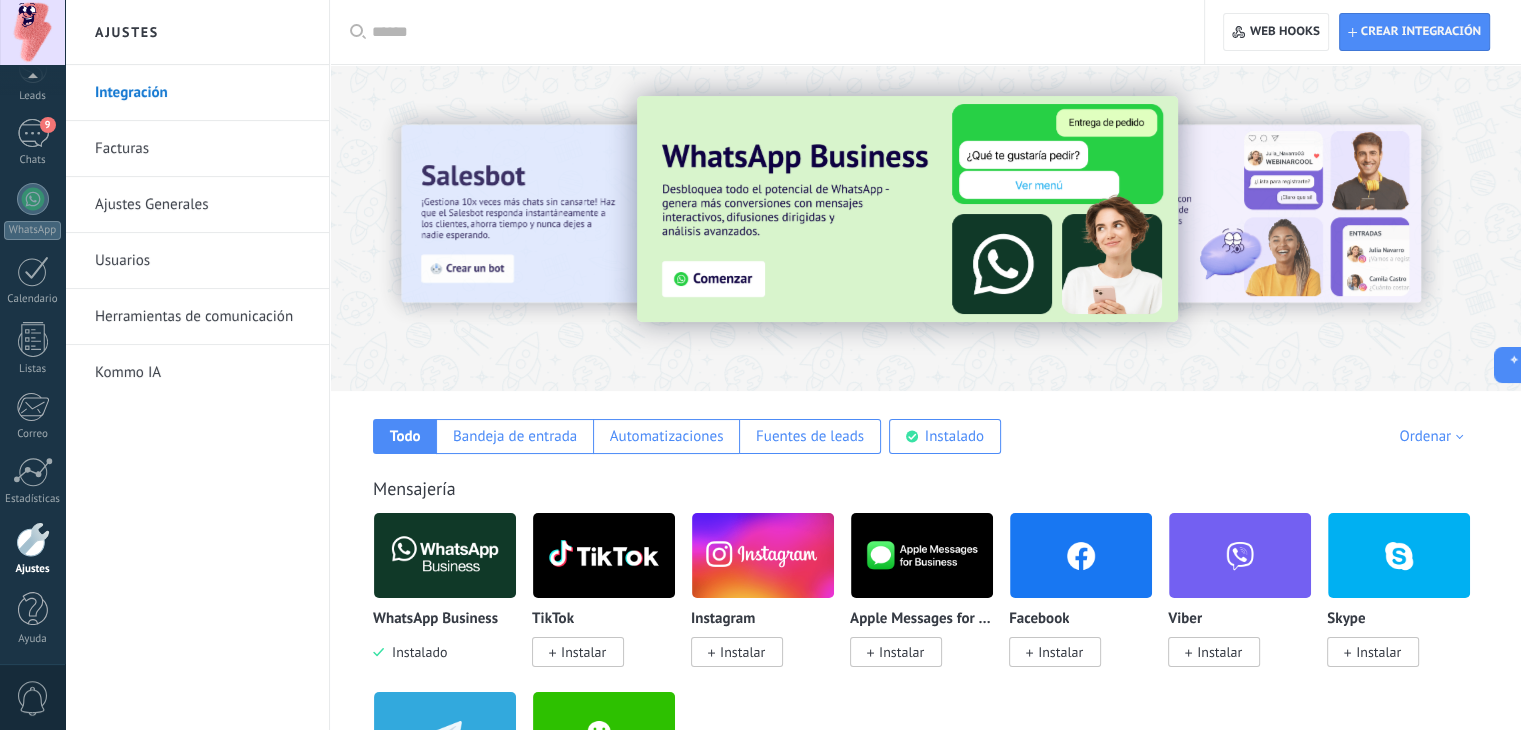 click on "Herramientas de comunicación" at bounding box center [202, 317] 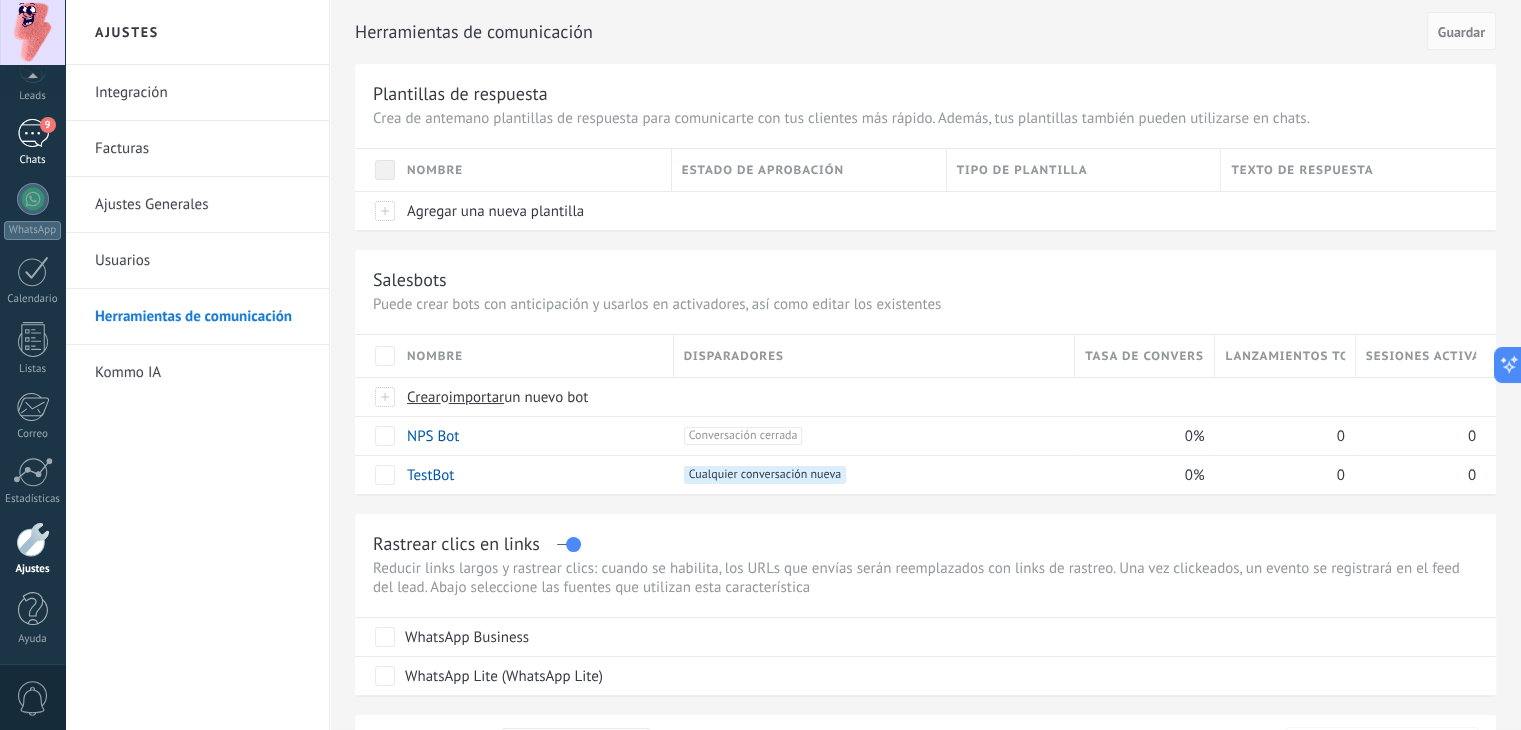 click on "Chats" at bounding box center (33, 160) 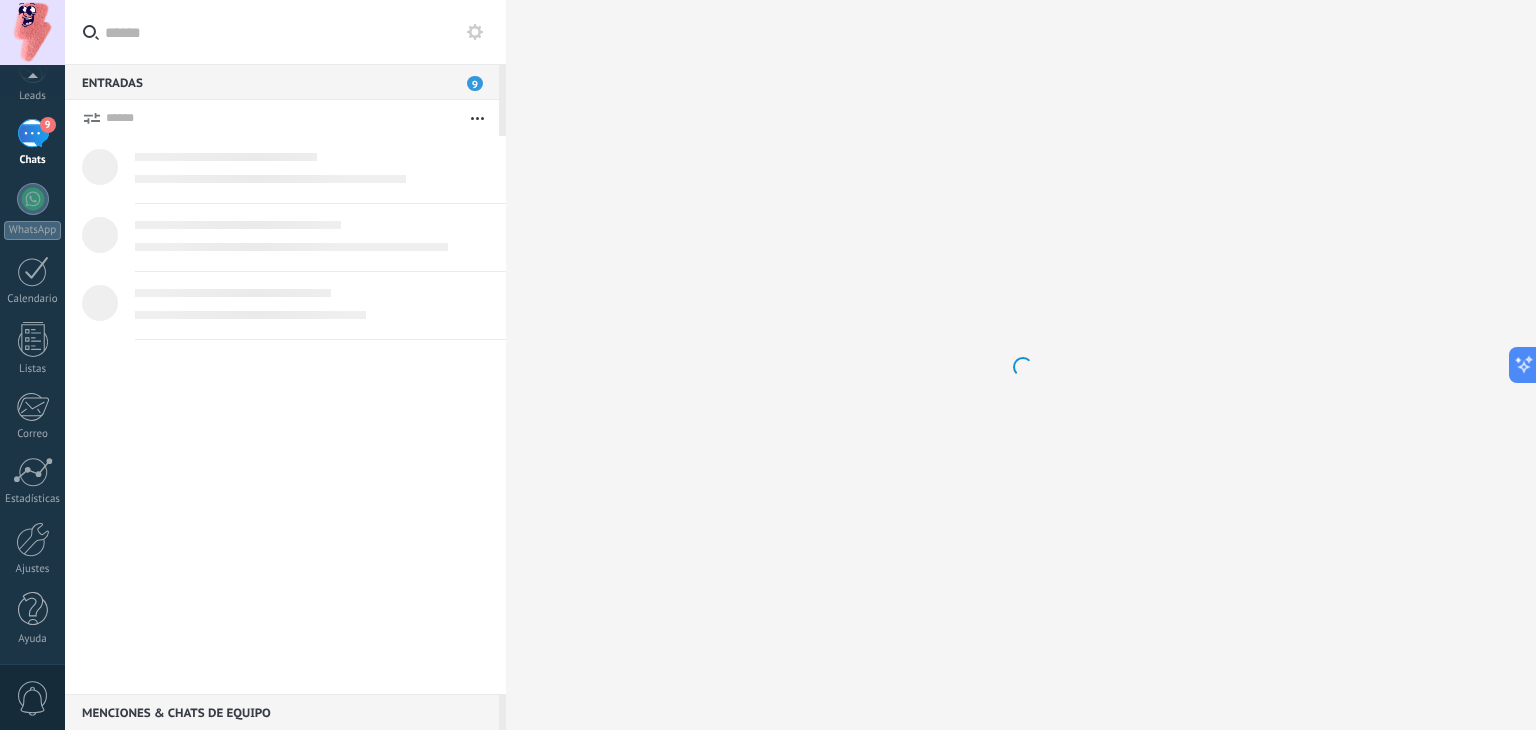 scroll, scrollTop: 0, scrollLeft: 0, axis: both 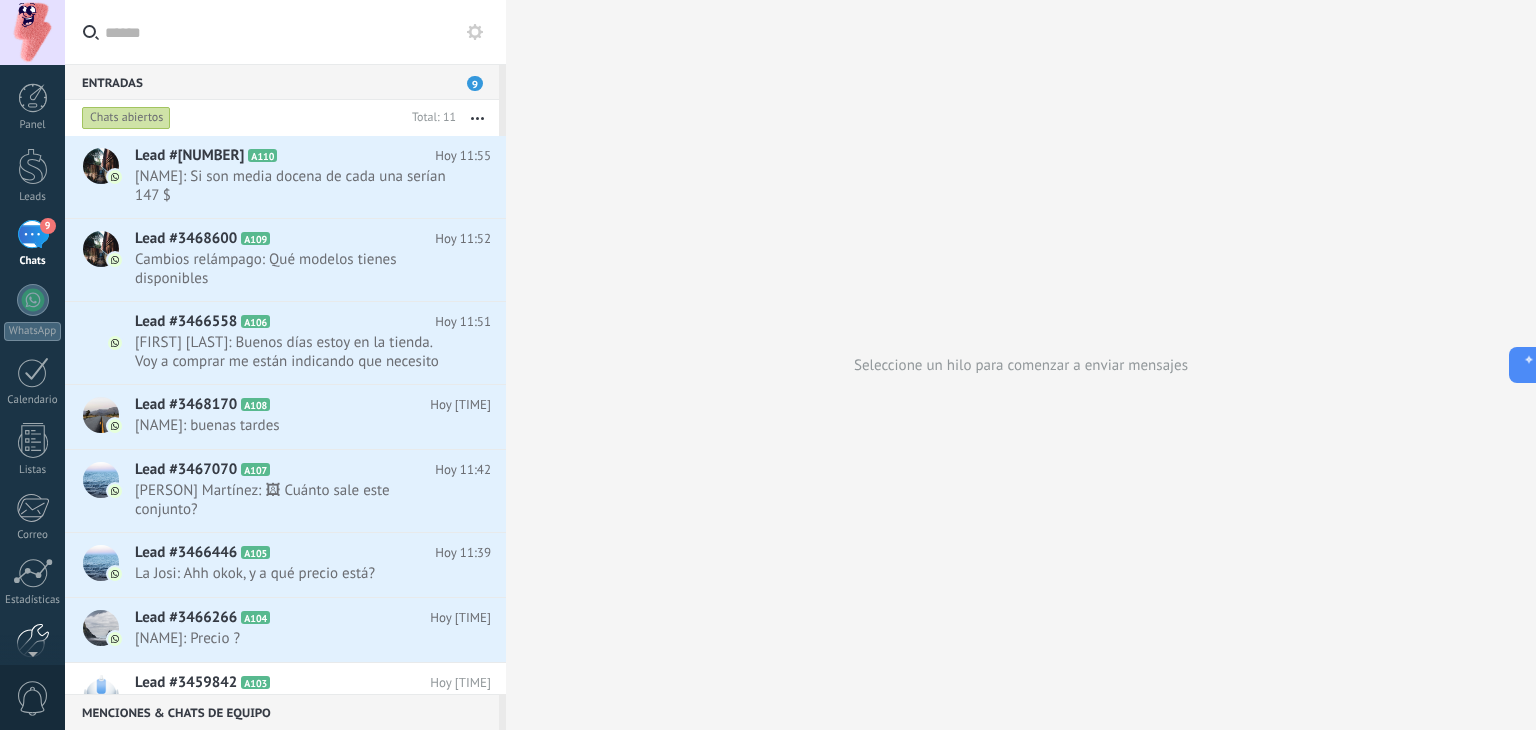 click at bounding box center [33, 640] 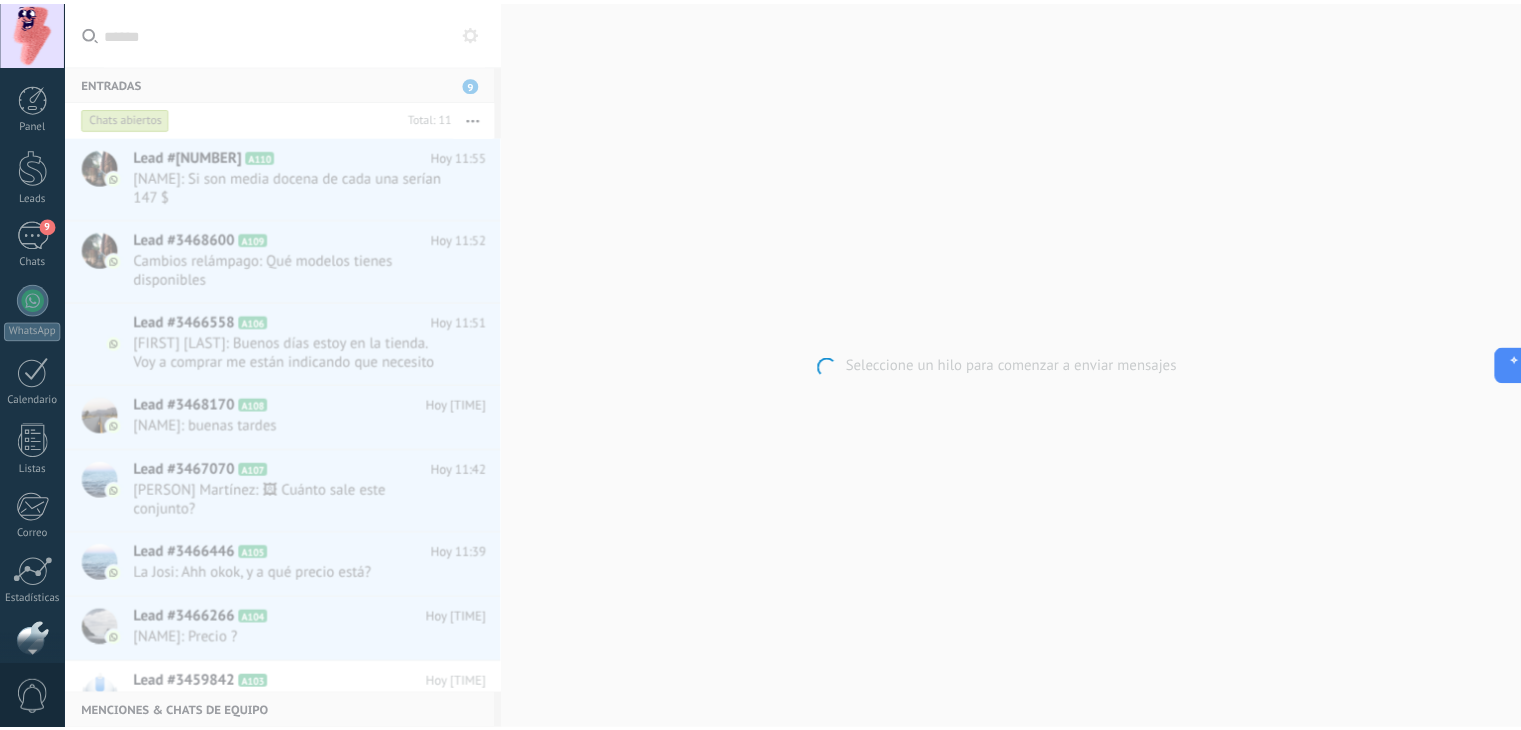 scroll, scrollTop: 101, scrollLeft: 0, axis: vertical 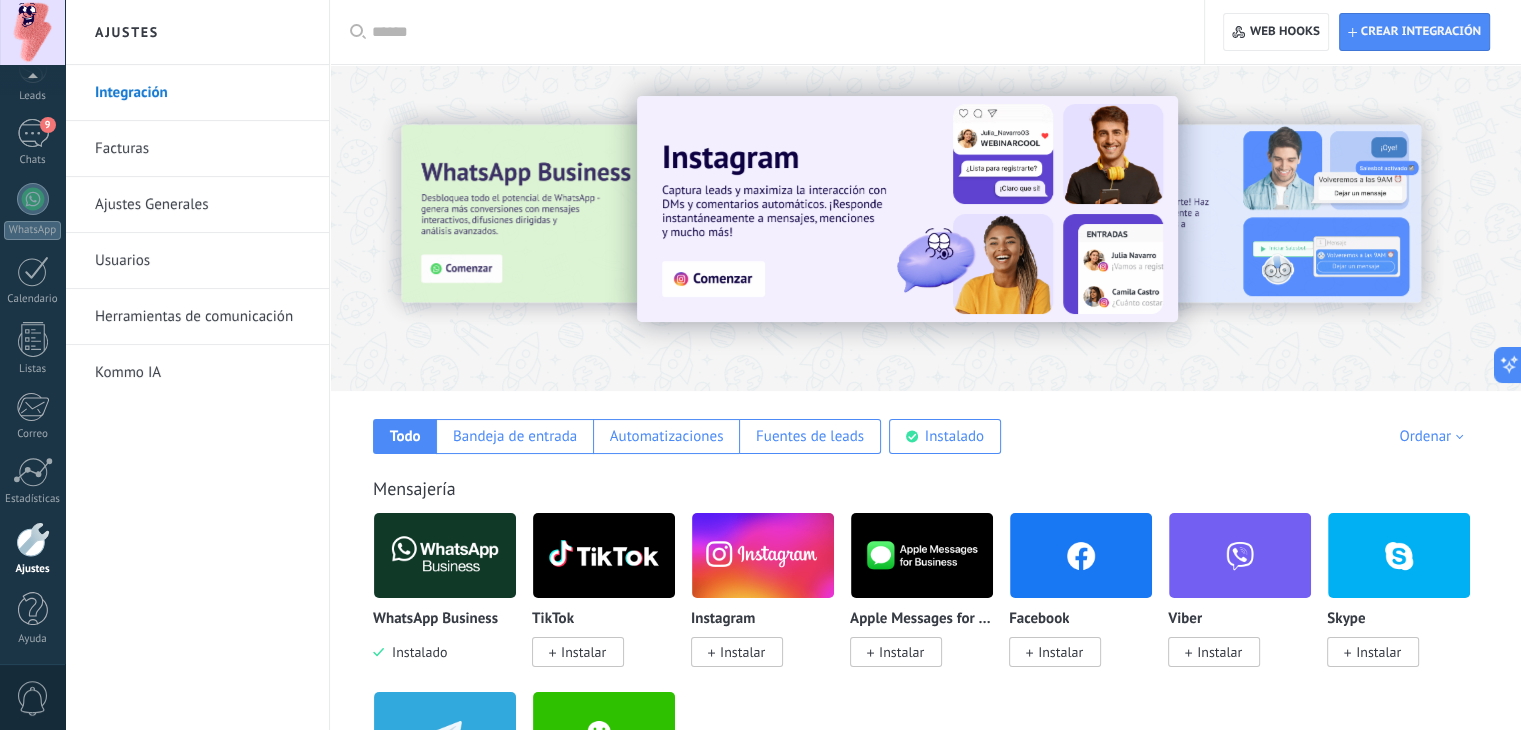 click on "Todo Bandeja de entrada Automatizaciones Fuentes de leads Instalado Mis contribuciones Ordenar Elegidos del equipo Tendencias Más popular Lo más nuevo primero" at bounding box center [925, 422] 